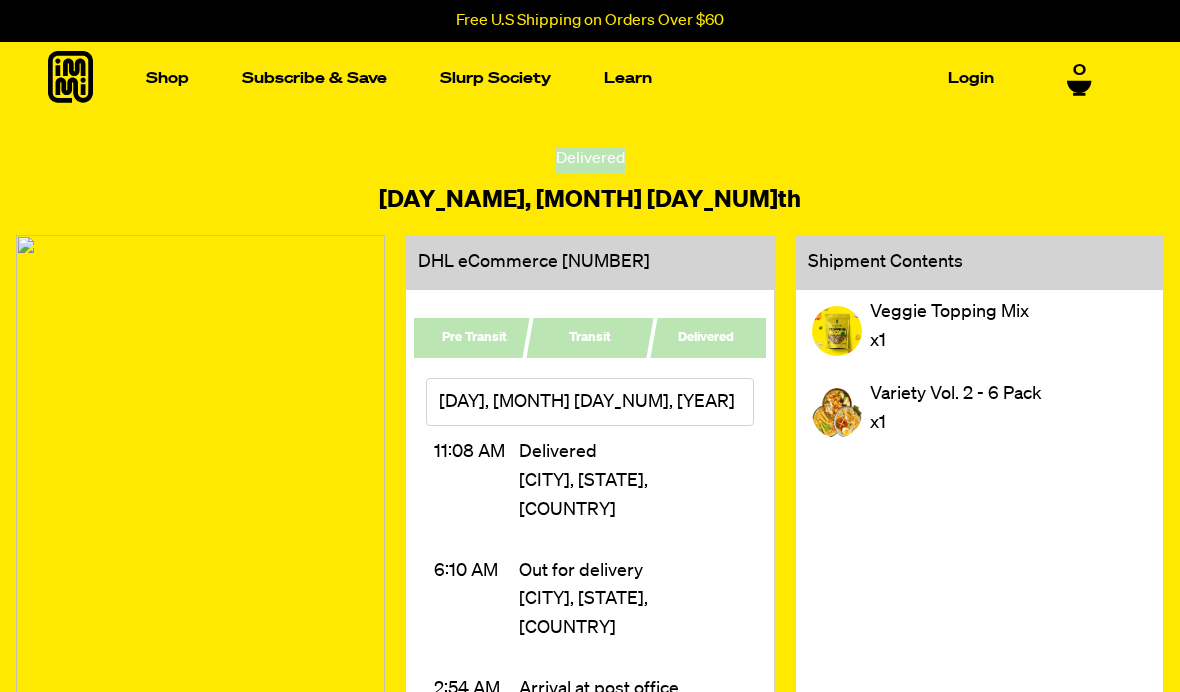 scroll, scrollTop: 0, scrollLeft: 0, axis: both 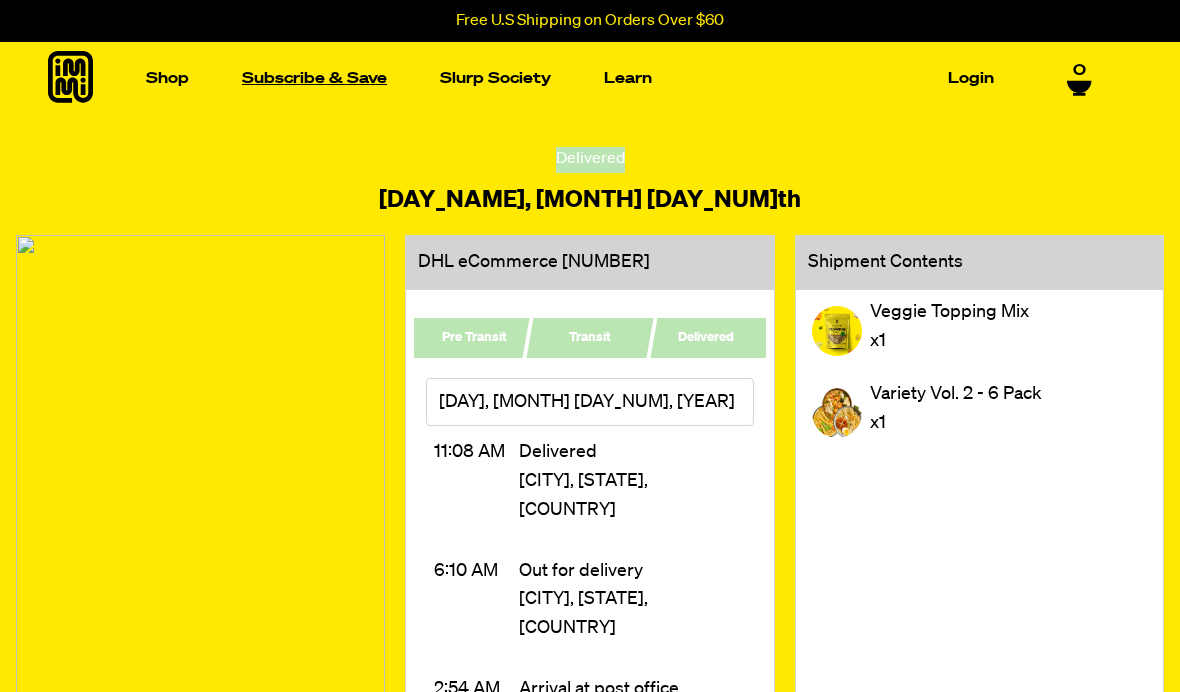 click on "Subscribe & Save" at bounding box center [314, 78] 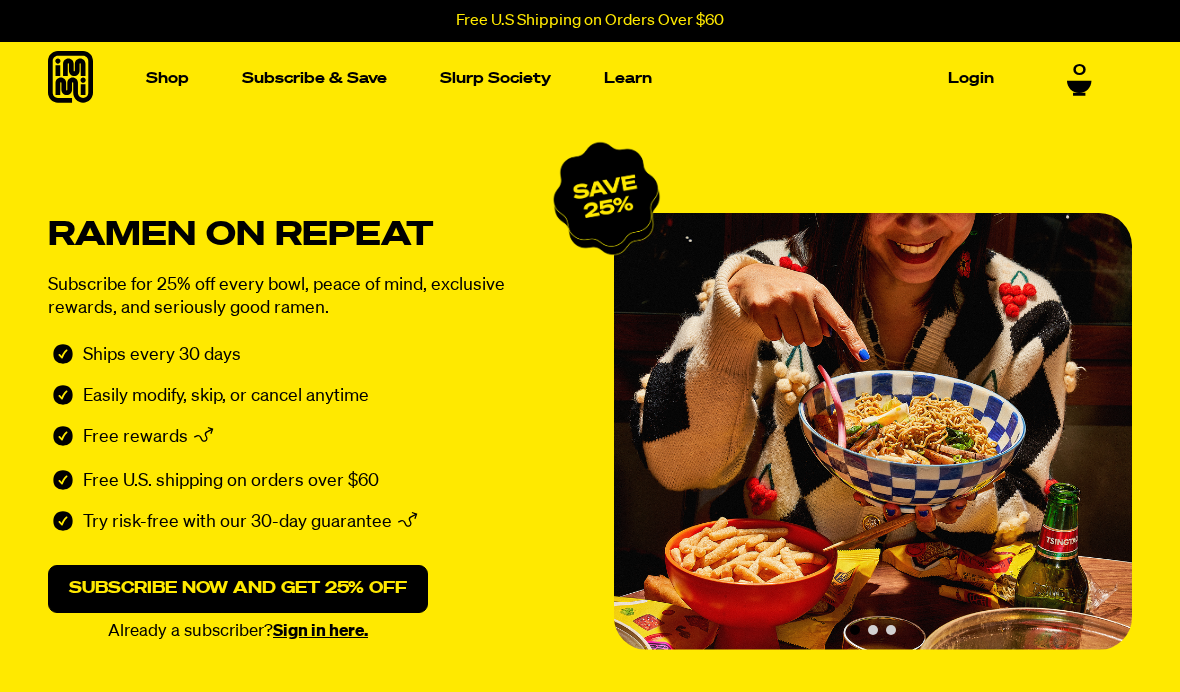 scroll, scrollTop: 0, scrollLeft: 0, axis: both 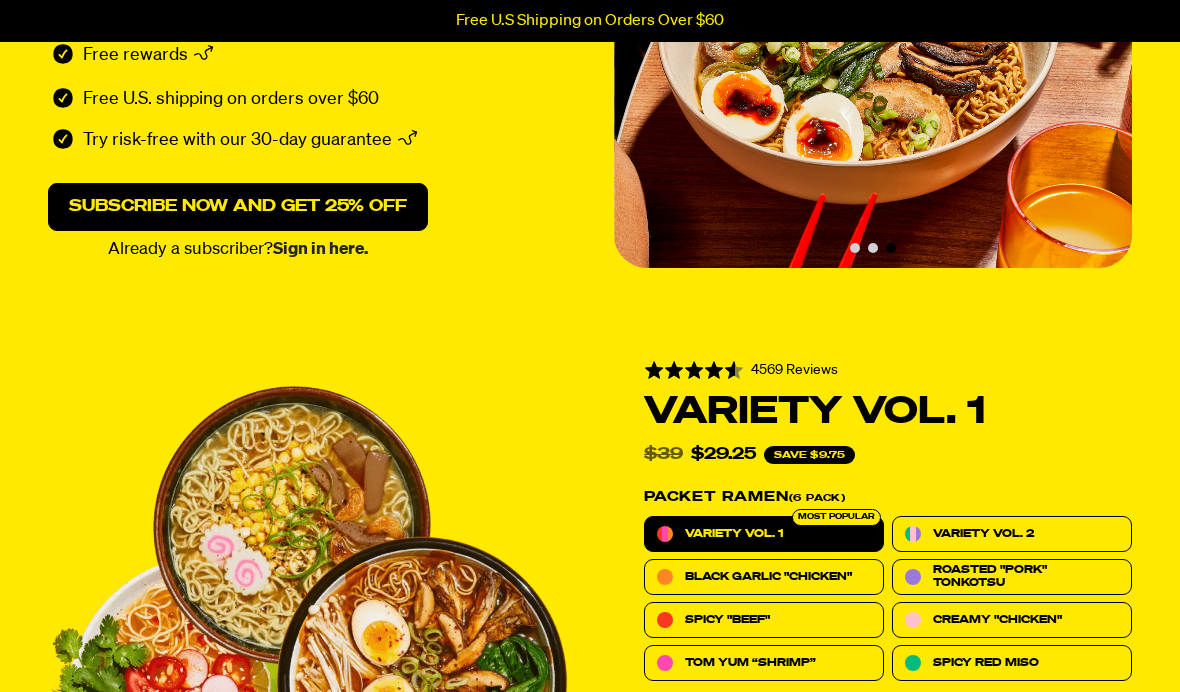 click on "Sign in here." at bounding box center (320, 249) 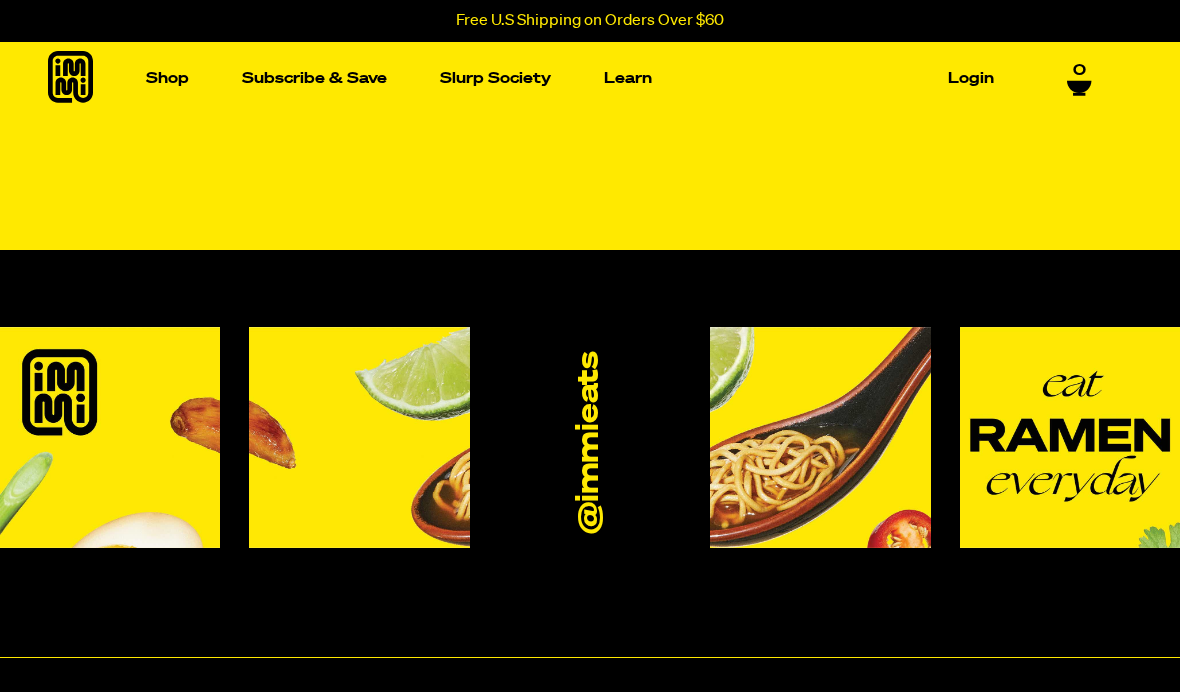 scroll, scrollTop: 0, scrollLeft: 0, axis: both 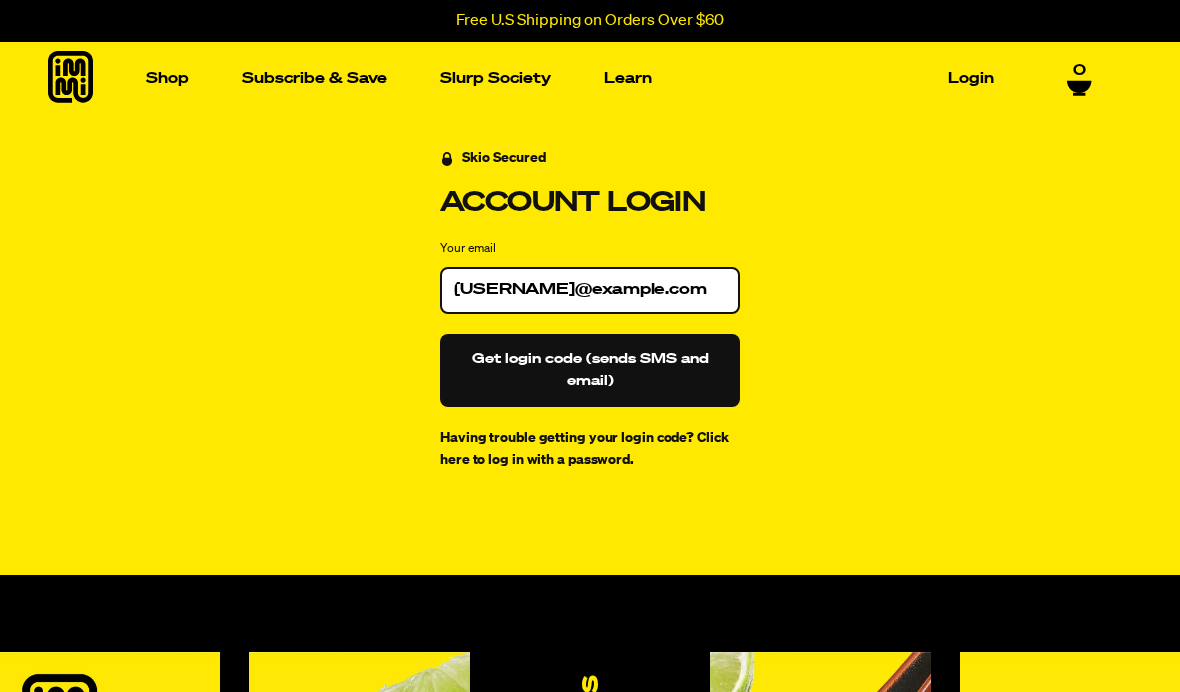 type on "Jojoa0808@gmail.com" 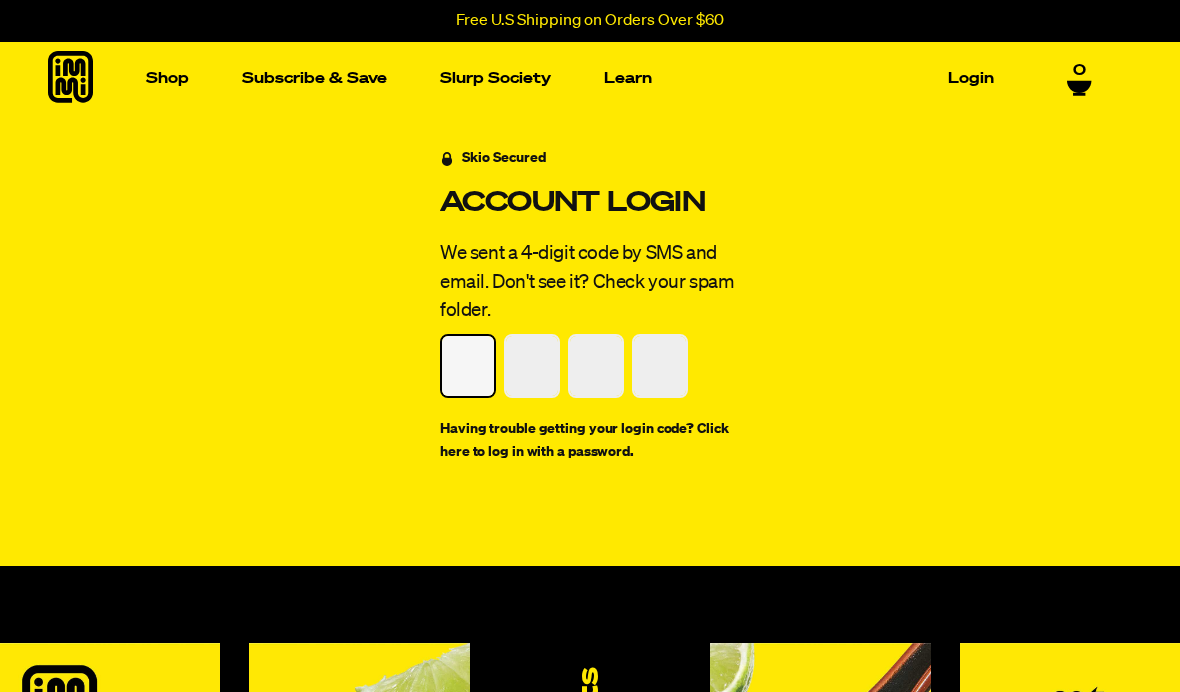 type on "6" 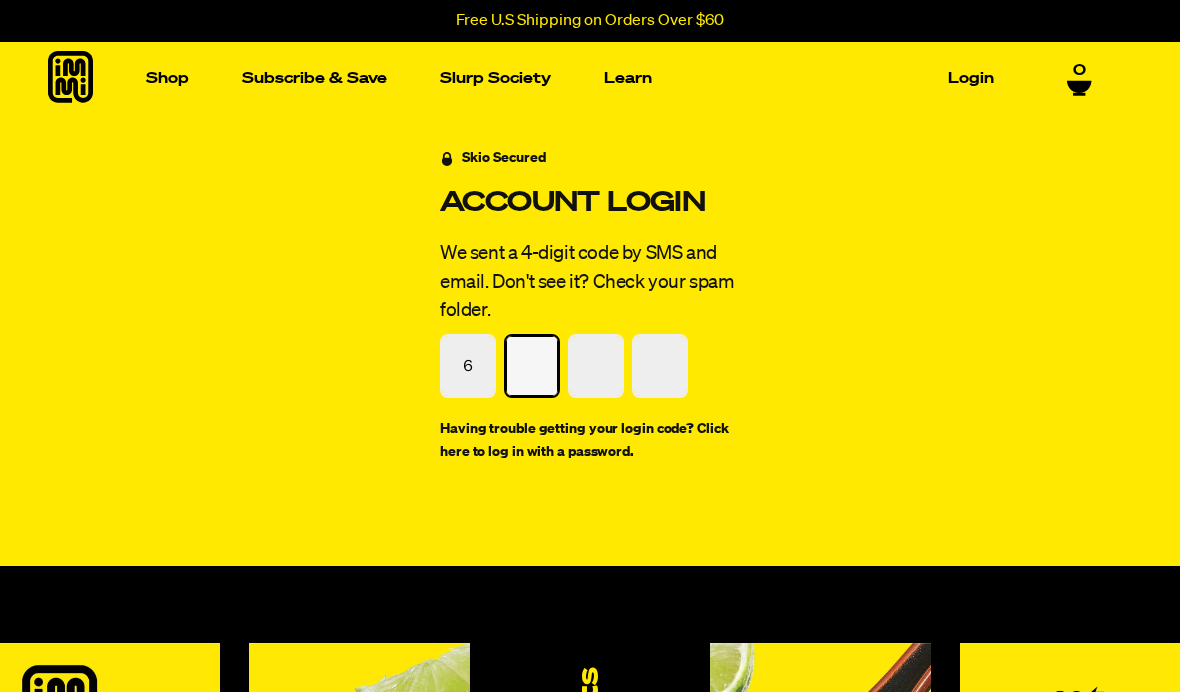 type on "3" 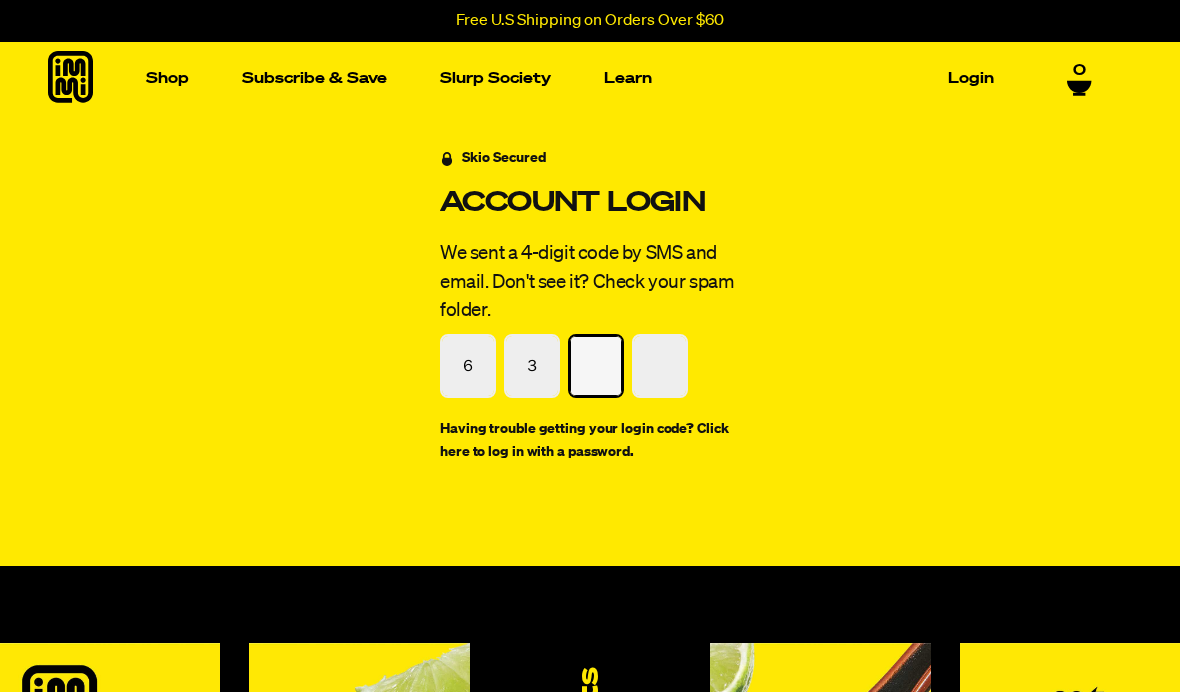 type on "0" 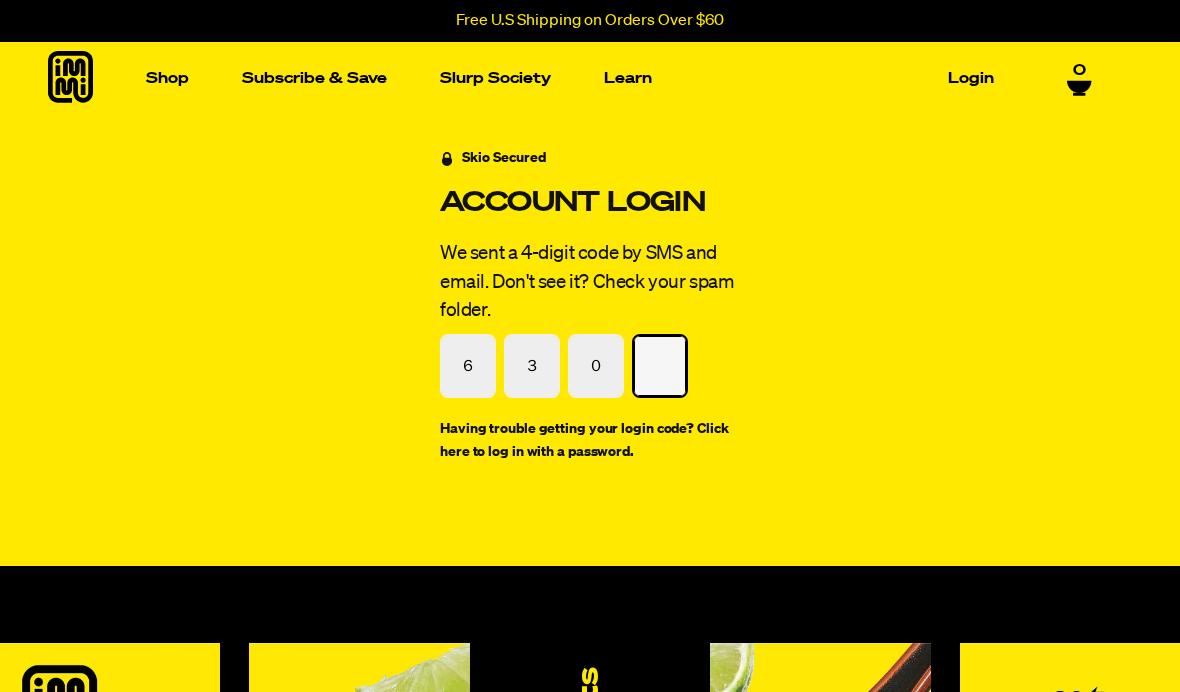 type on "6" 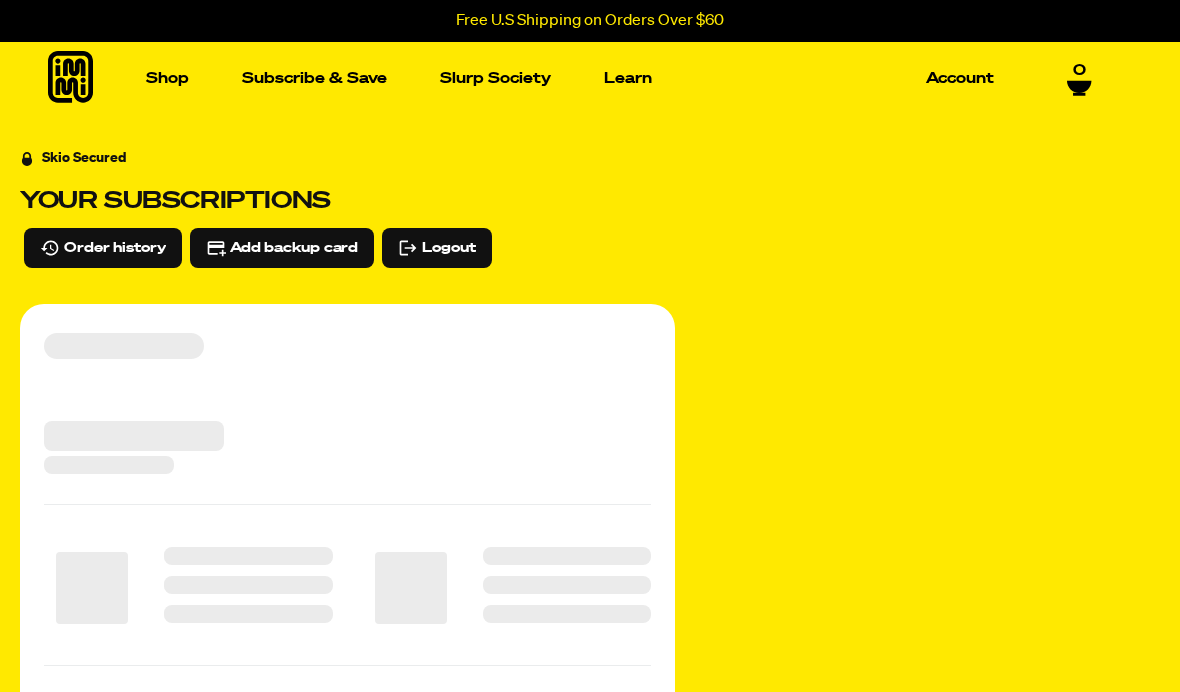 scroll, scrollTop: 0, scrollLeft: 0, axis: both 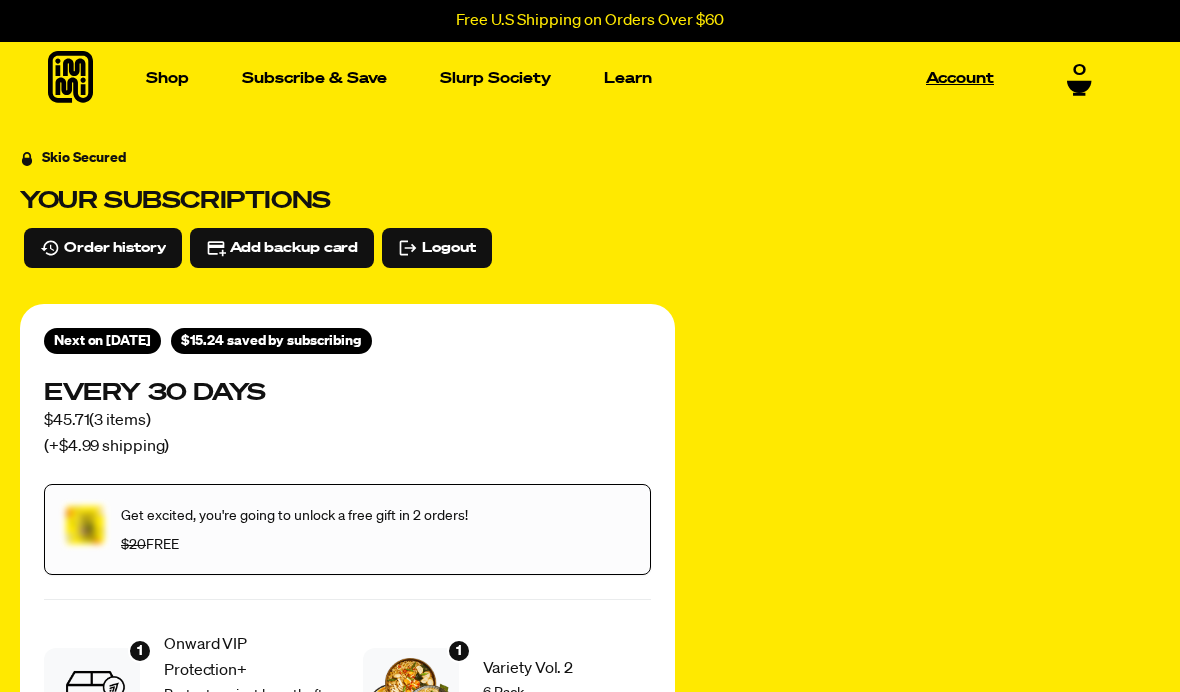 click on "Account" at bounding box center [960, 78] 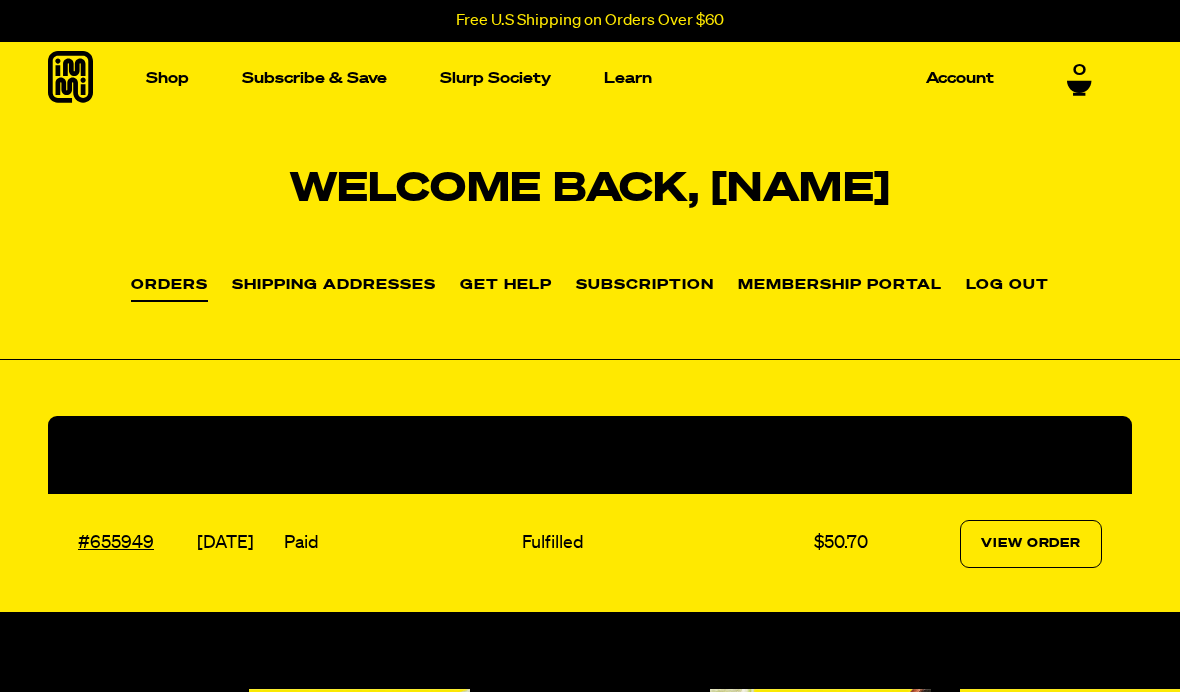 scroll, scrollTop: 0, scrollLeft: 0, axis: both 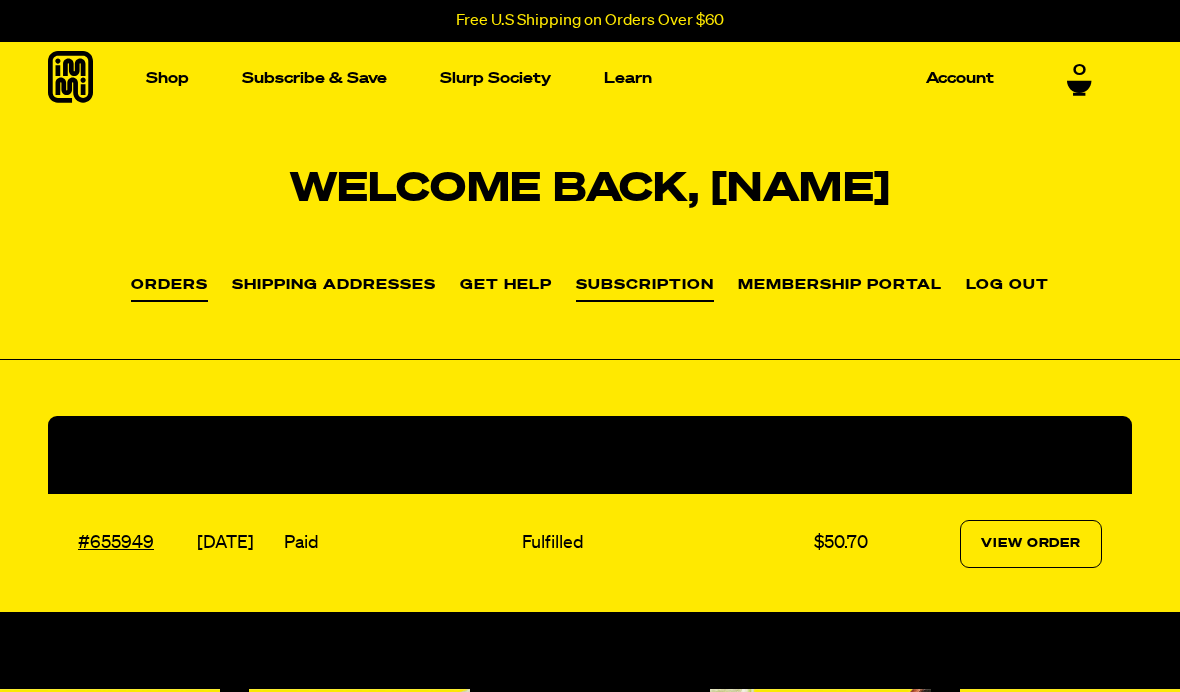 click on "Subscription" at bounding box center [645, 290] 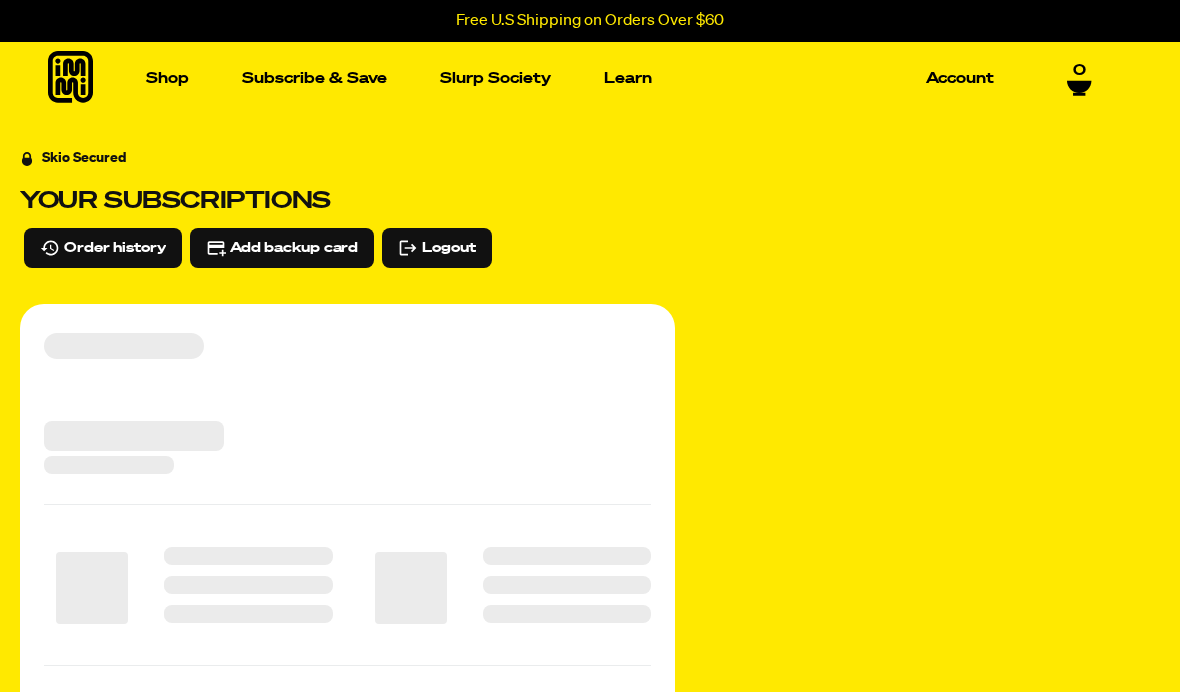 scroll, scrollTop: 0, scrollLeft: 0, axis: both 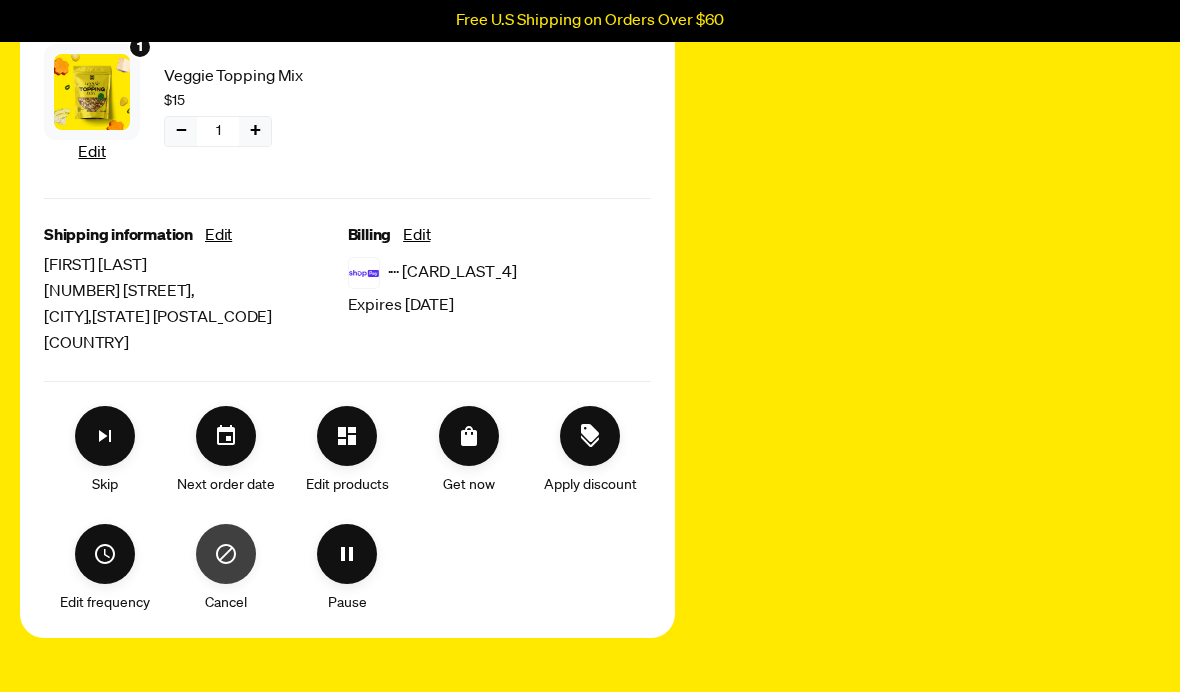 click 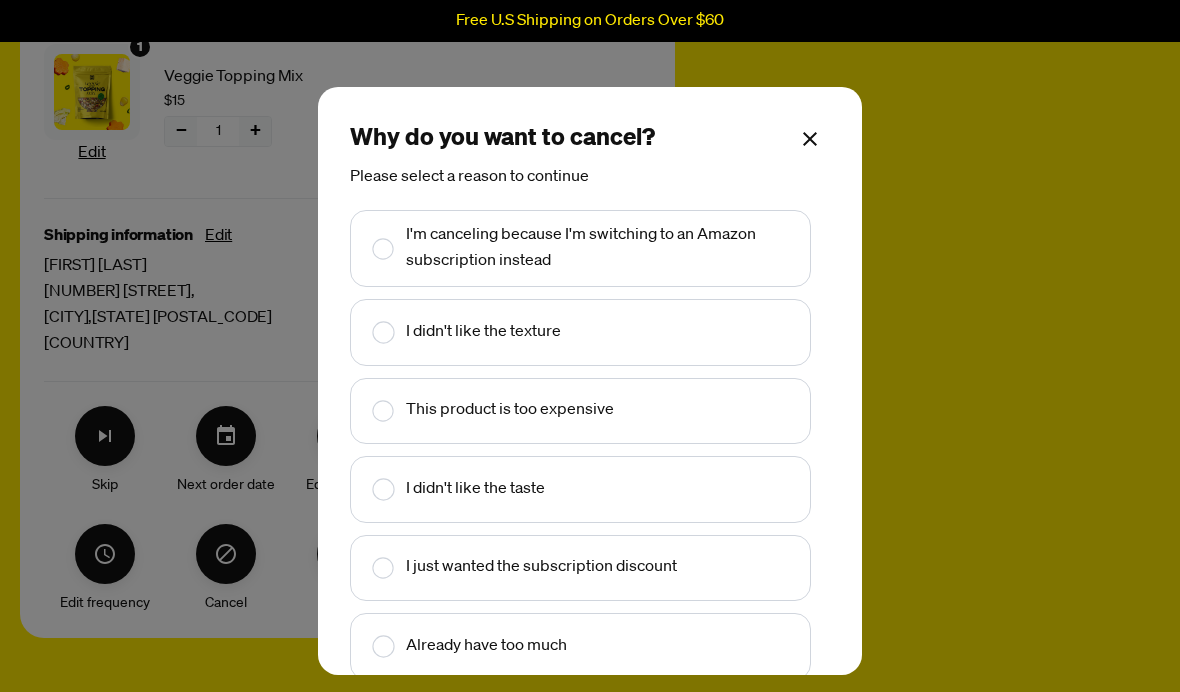 click at bounding box center (369, 489) 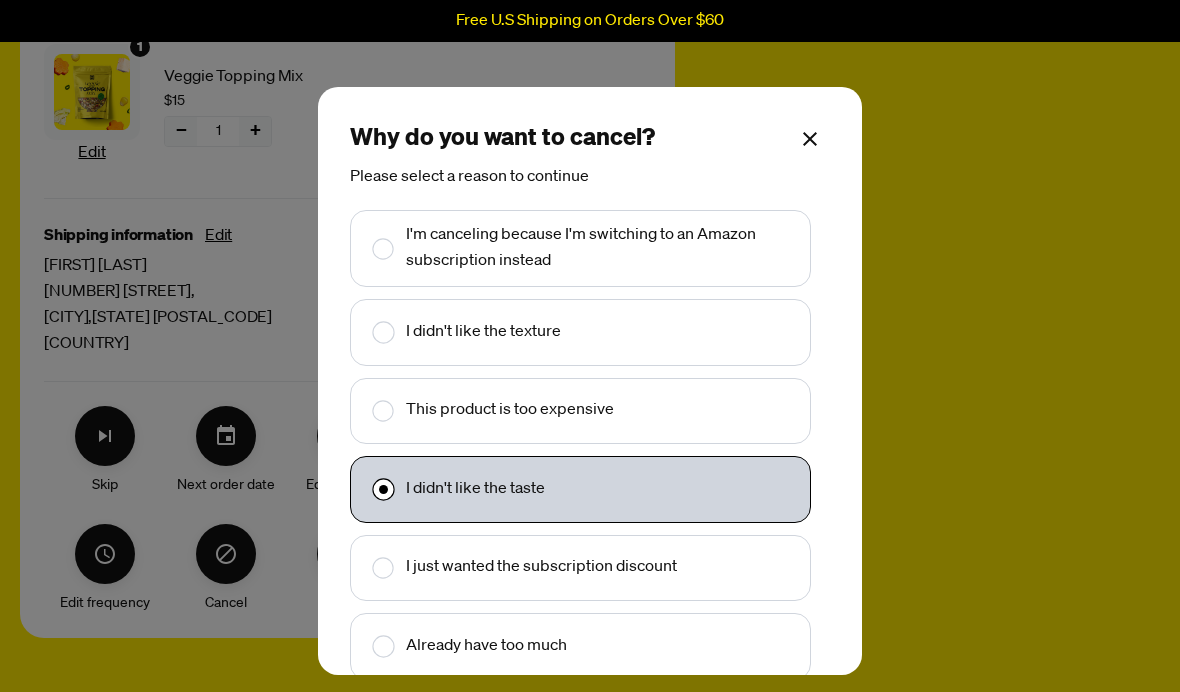 click at bounding box center (369, 332) 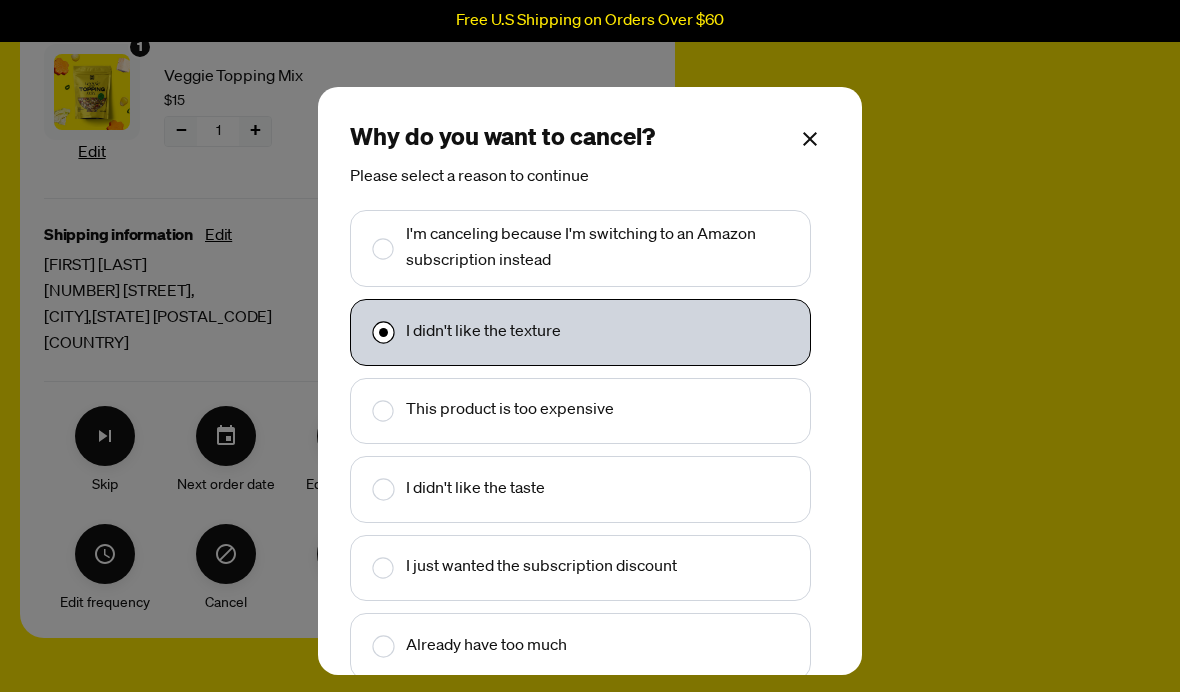 click at bounding box center (369, 489) 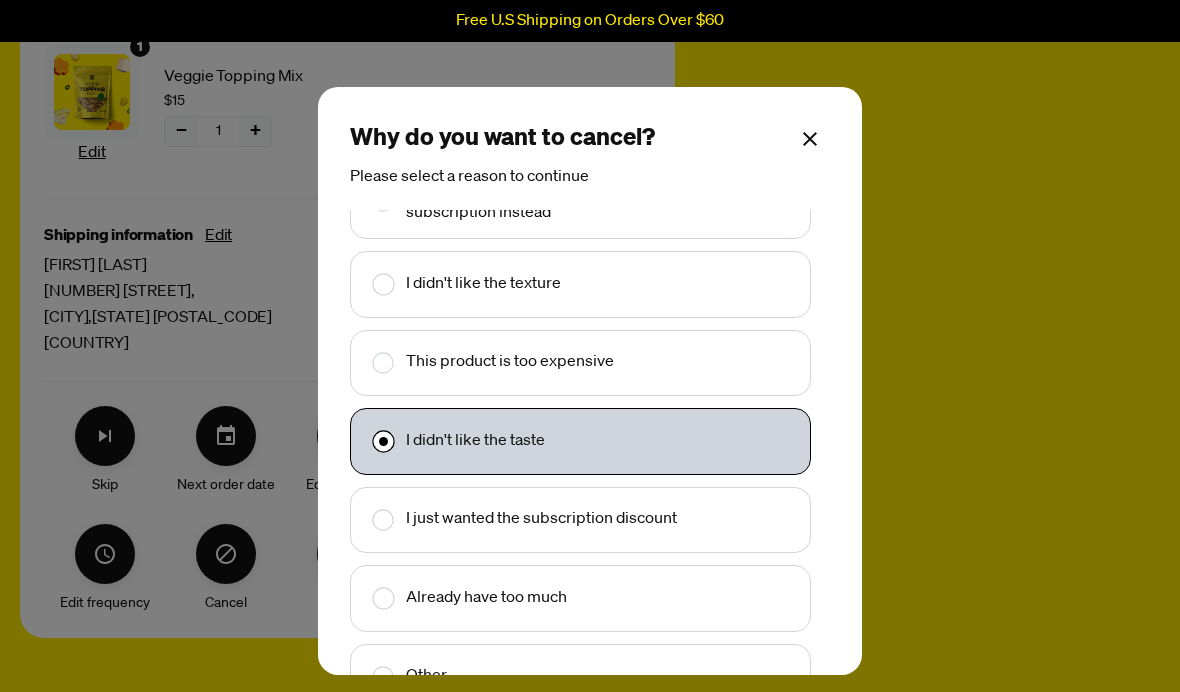 scroll, scrollTop: 47, scrollLeft: 0, axis: vertical 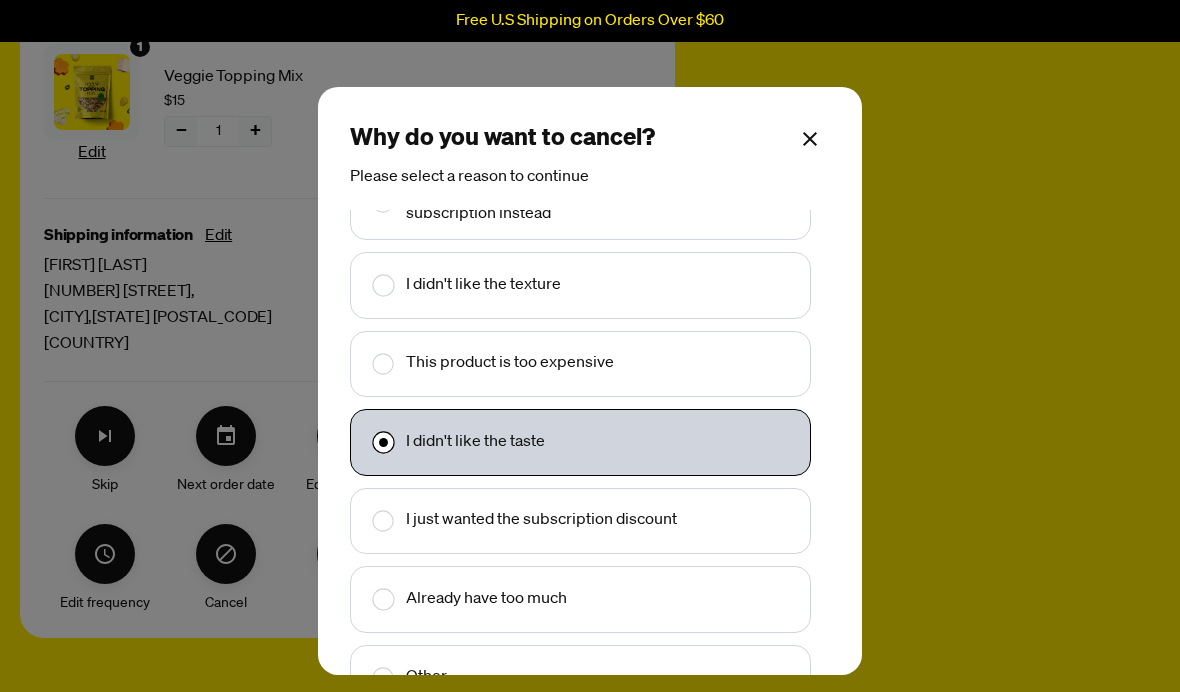 click 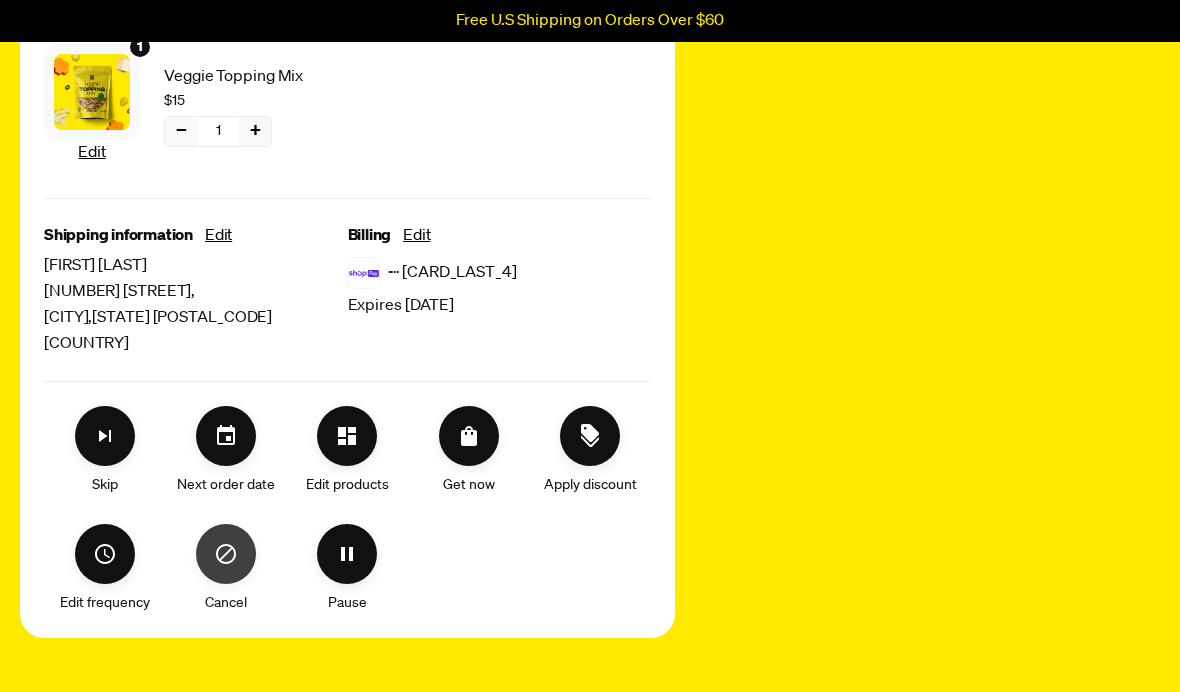 click 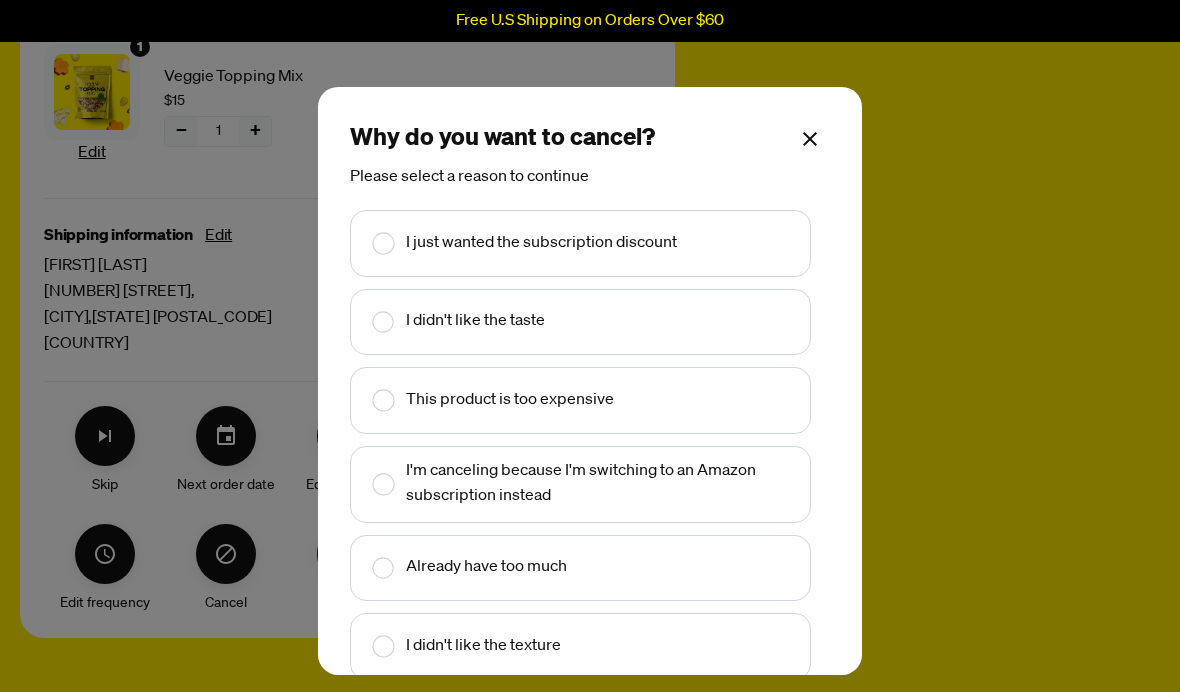 click at bounding box center (369, 322) 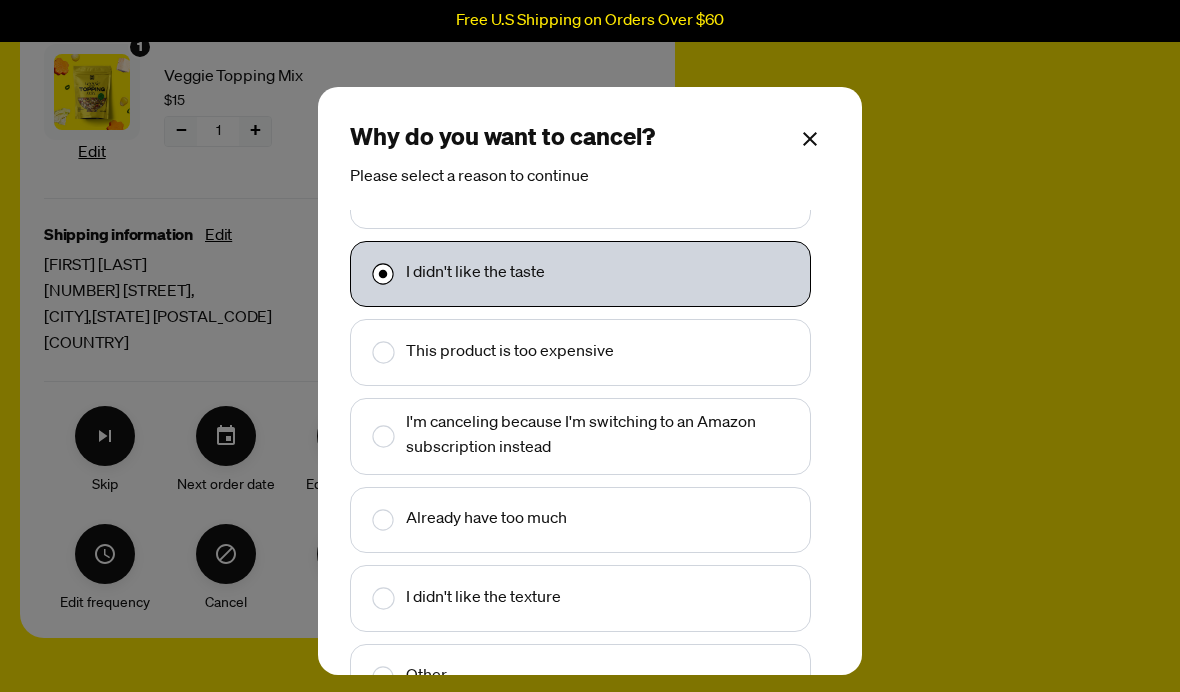 scroll, scrollTop: 47, scrollLeft: 0, axis: vertical 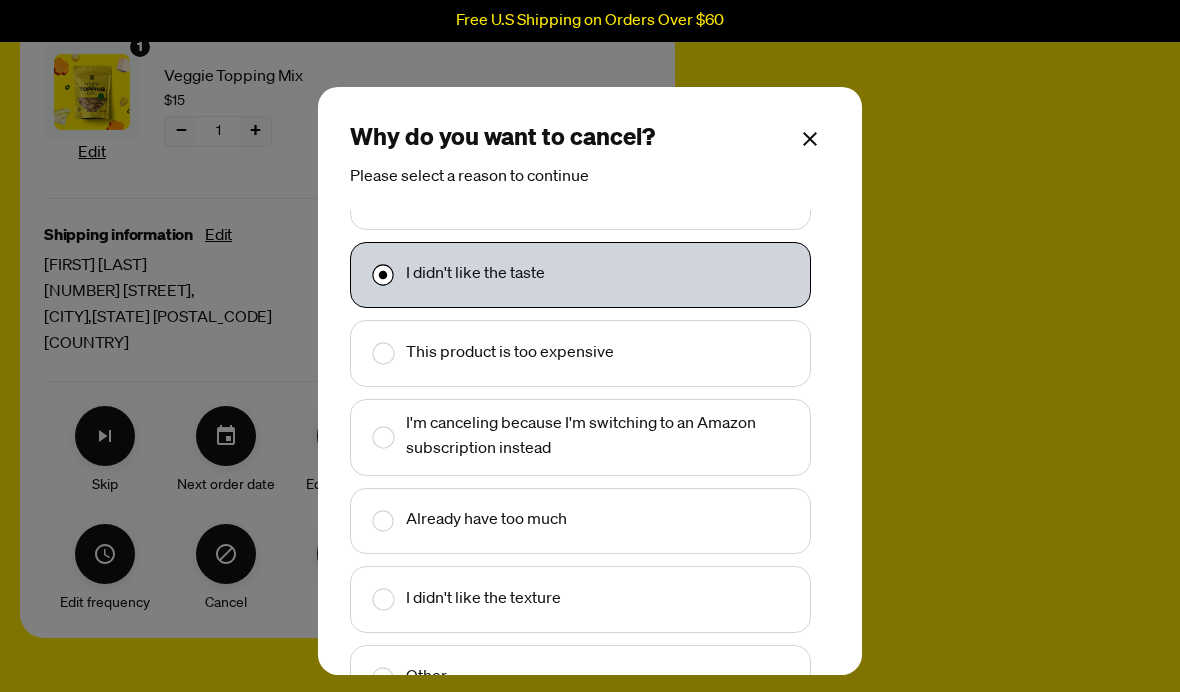 click at bounding box center [369, 599] 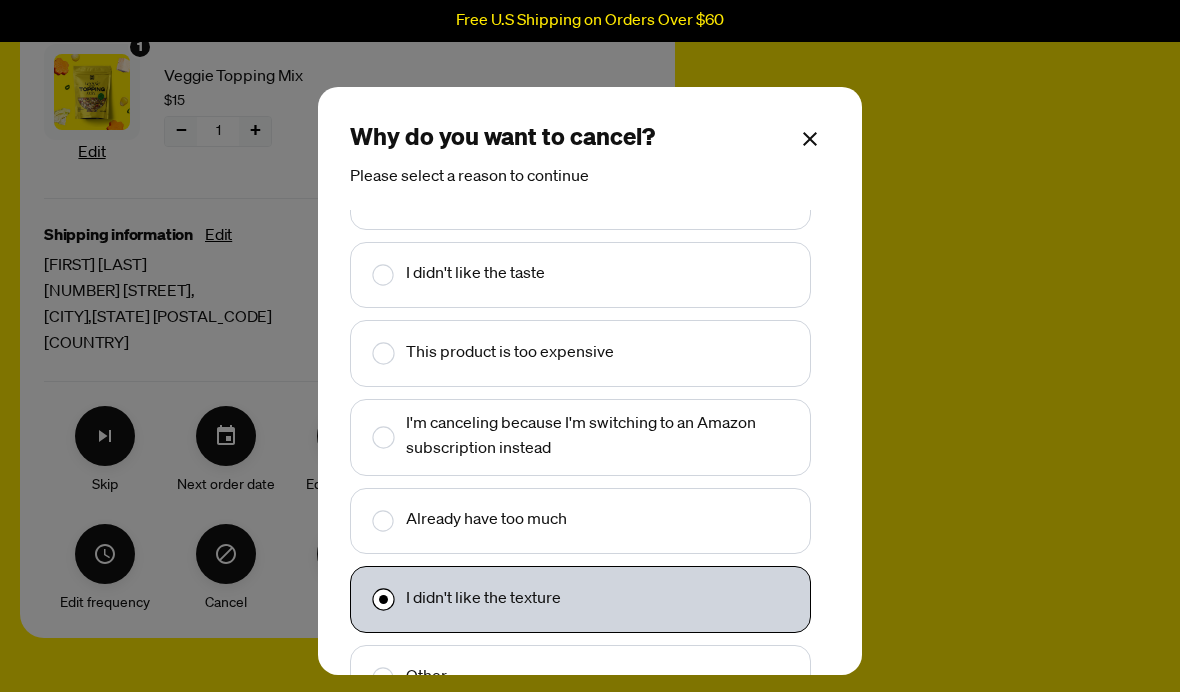 click at bounding box center [369, 275] 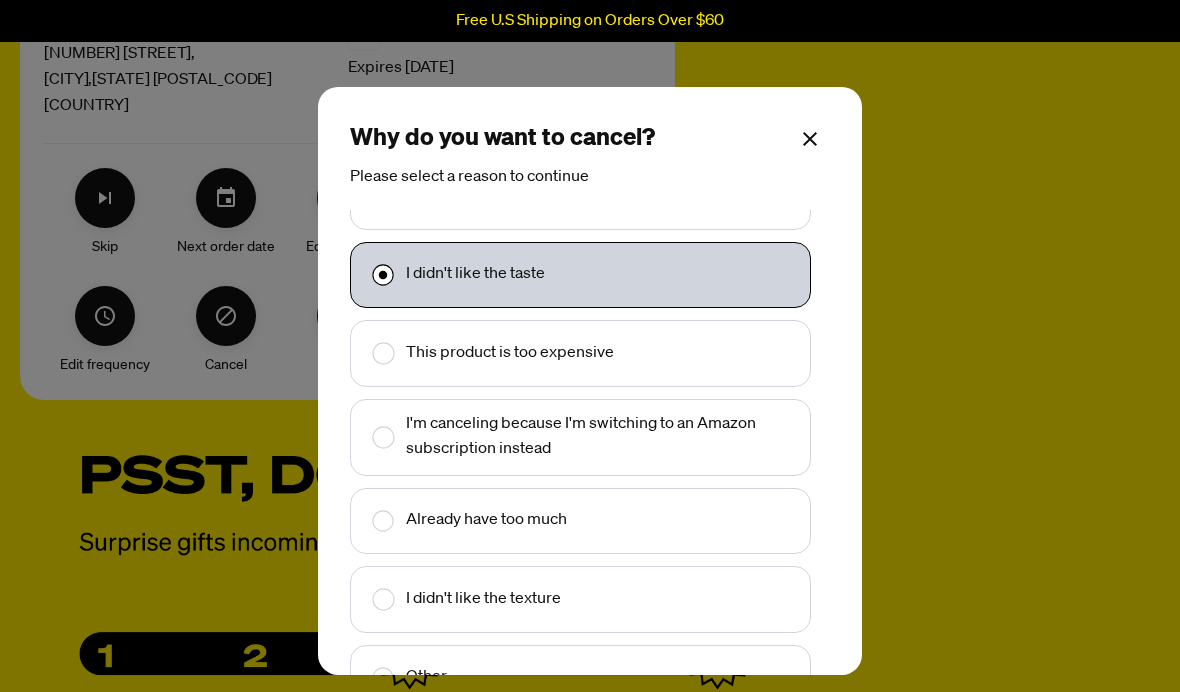 scroll, scrollTop: 1021, scrollLeft: 0, axis: vertical 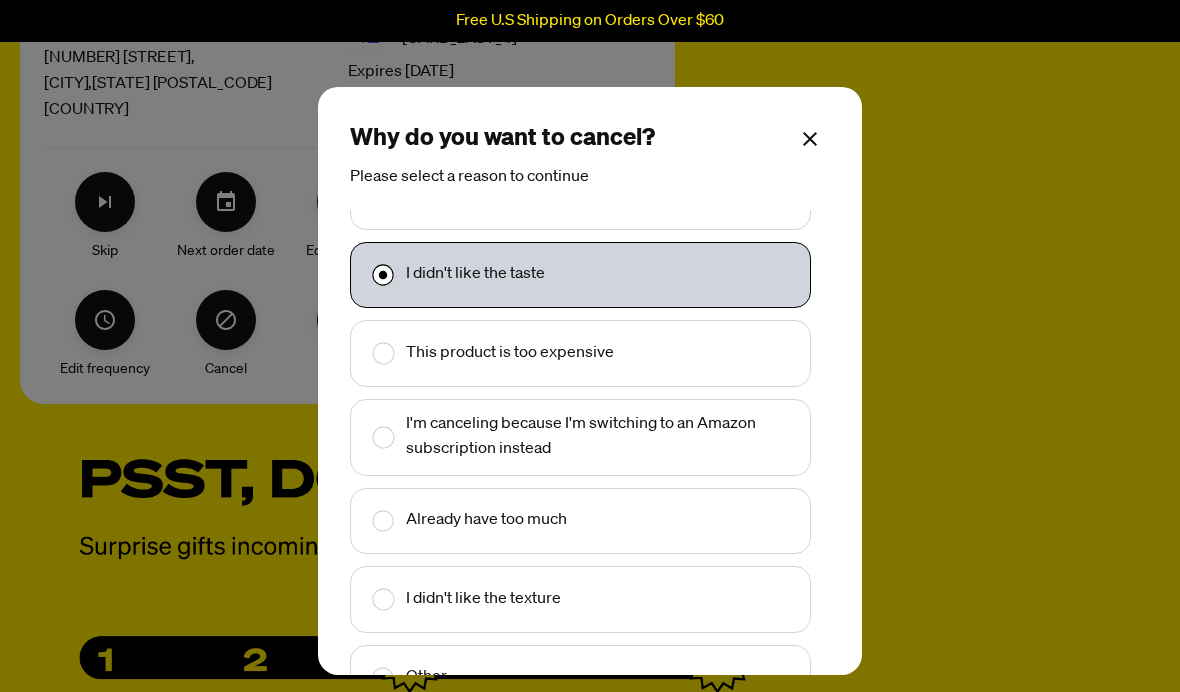 click 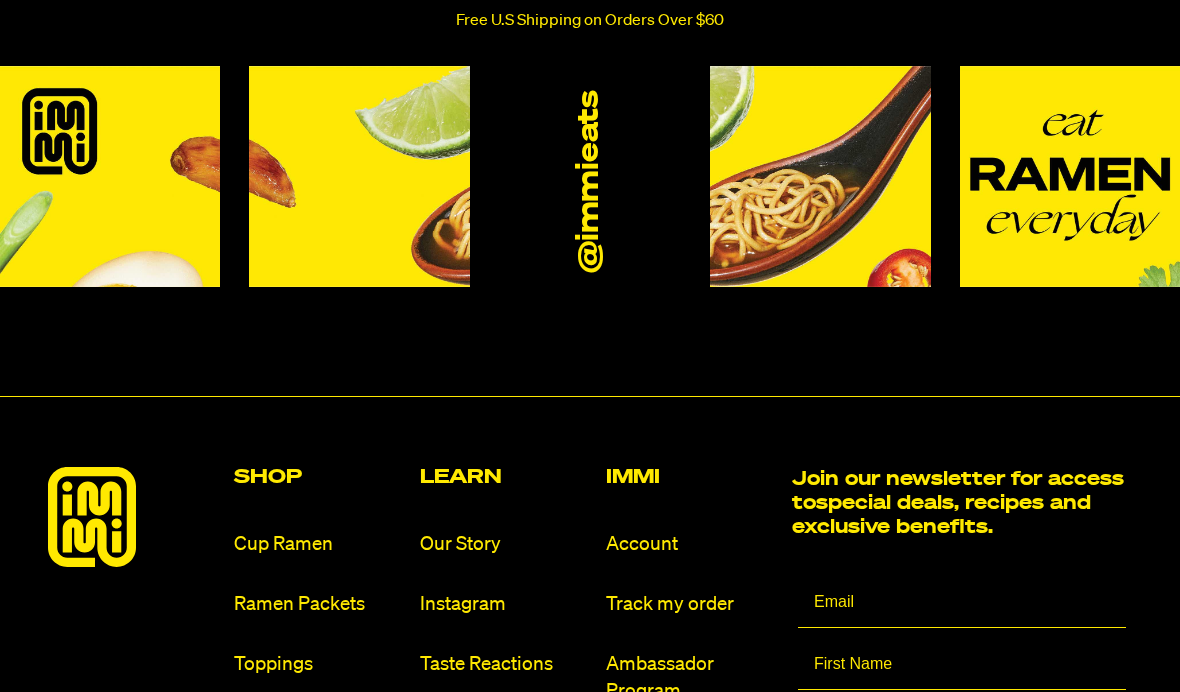 scroll, scrollTop: 2150, scrollLeft: 0, axis: vertical 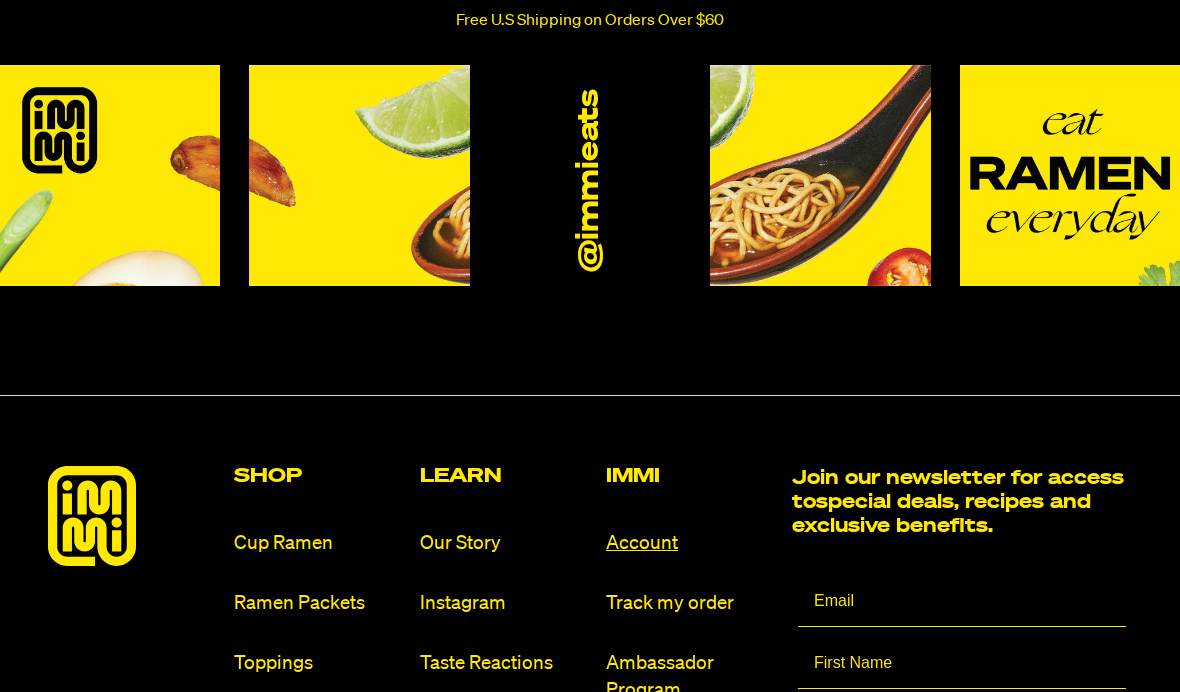 click on "Account" at bounding box center (691, 543) 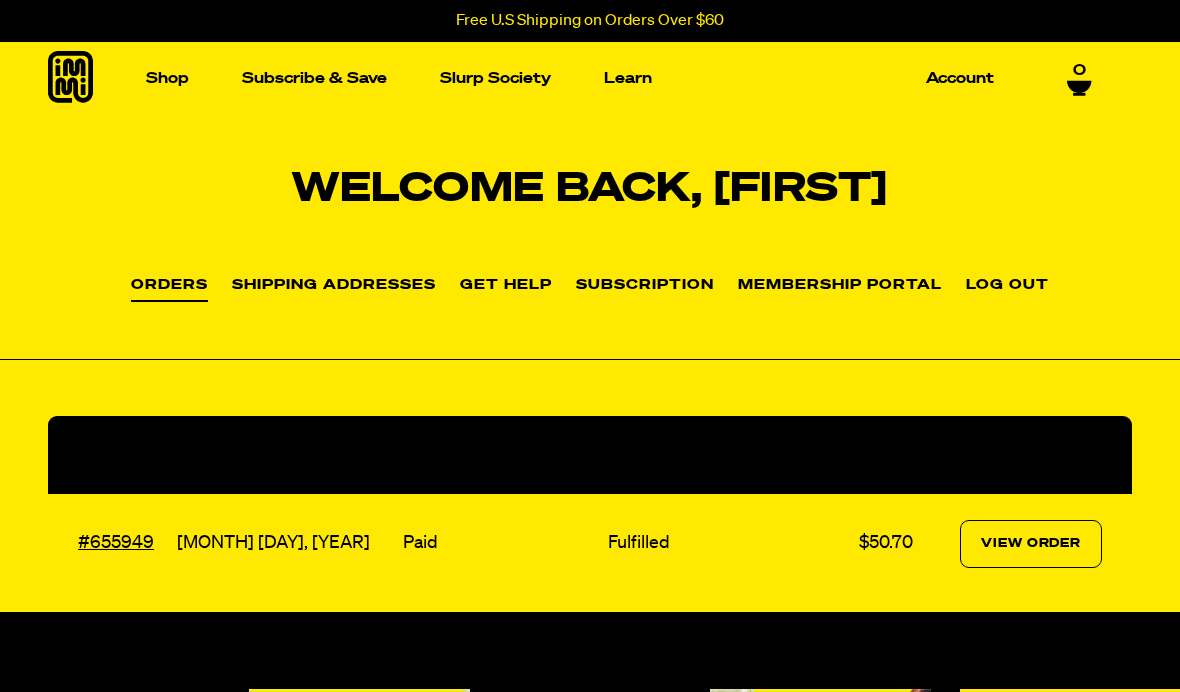 scroll, scrollTop: 0, scrollLeft: 0, axis: both 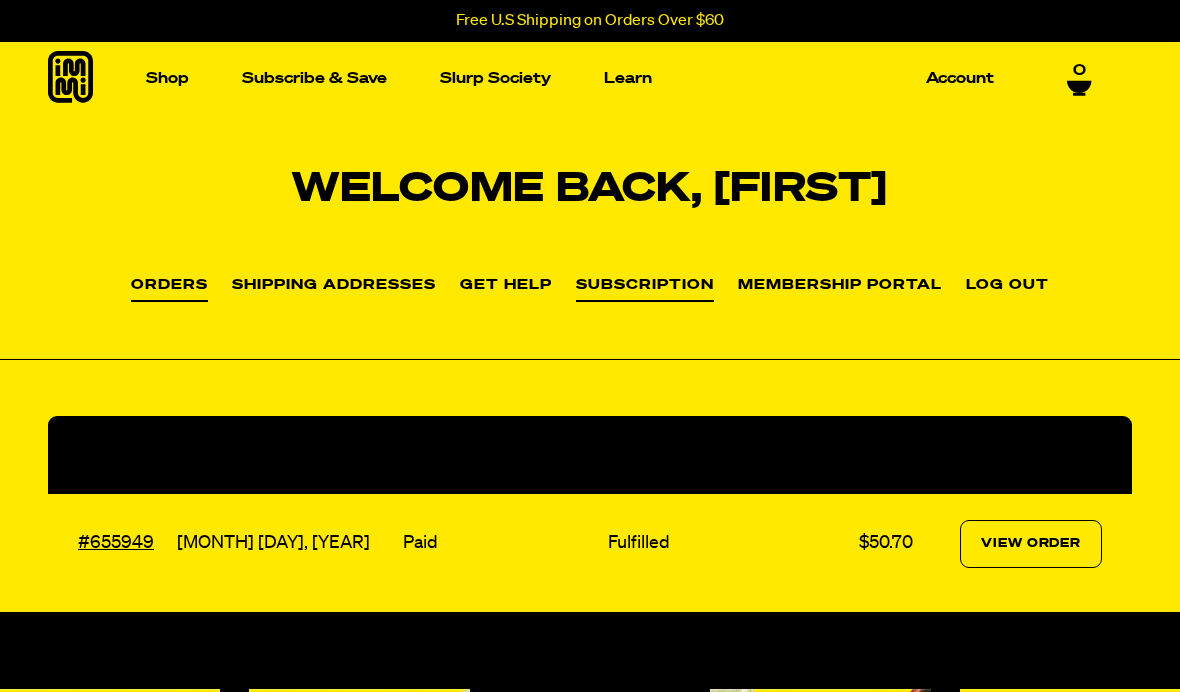 click on "Subscription" at bounding box center [645, 290] 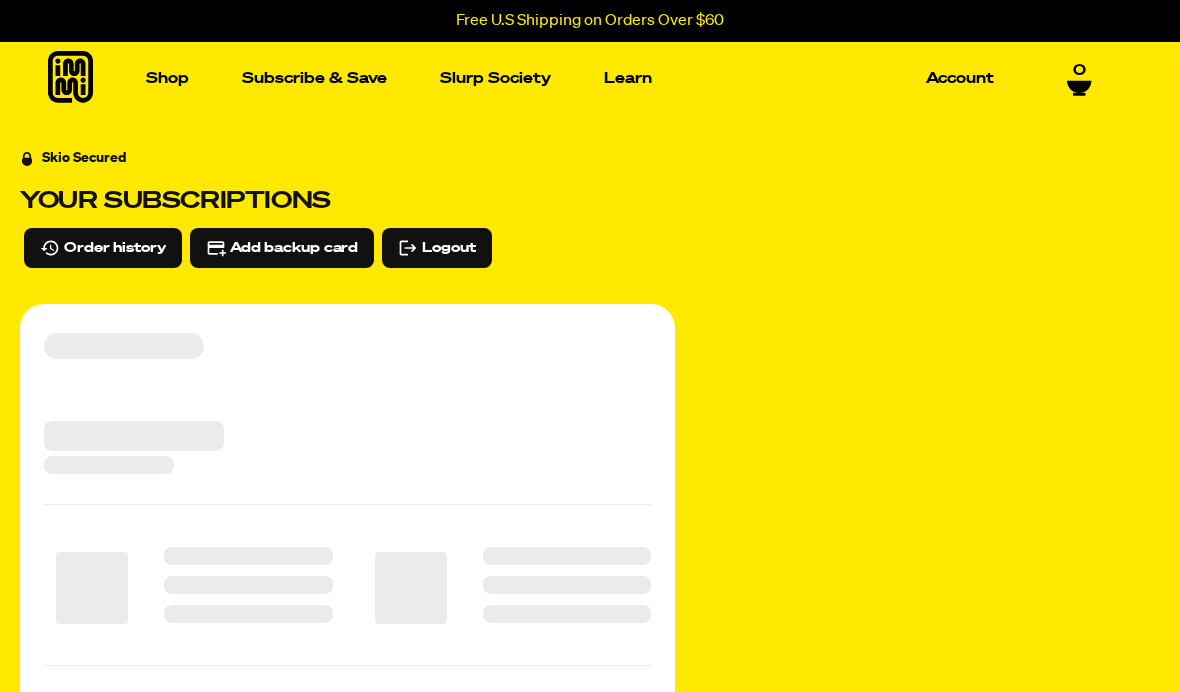scroll, scrollTop: 0, scrollLeft: 0, axis: both 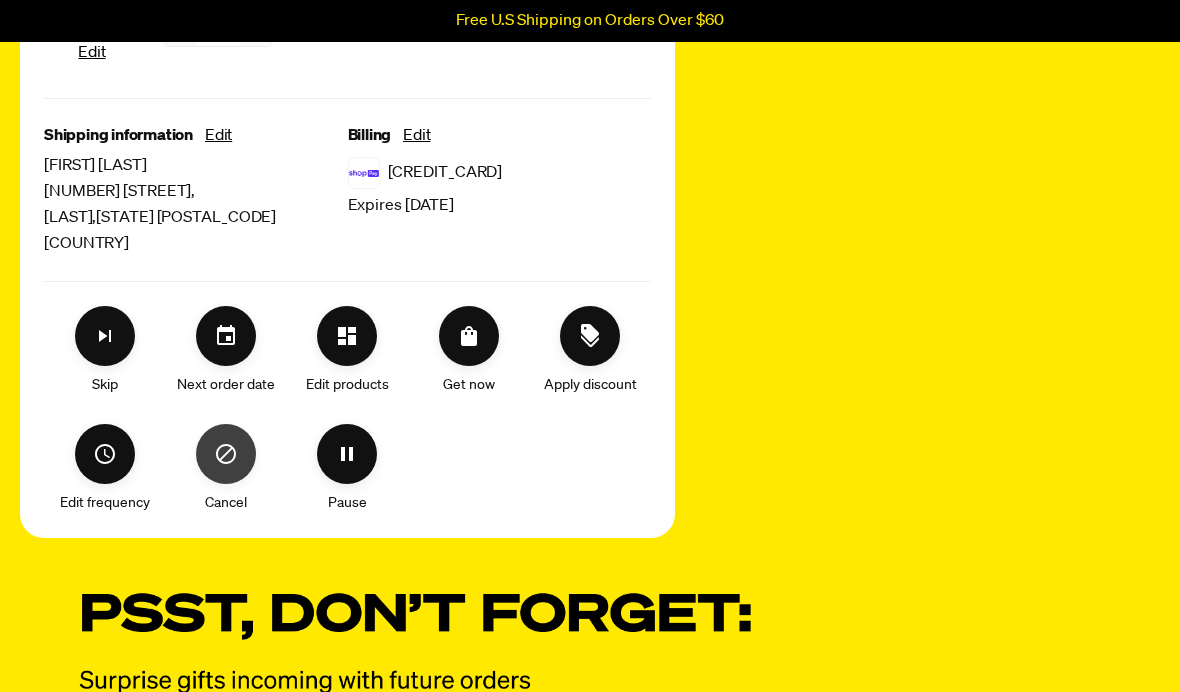 click 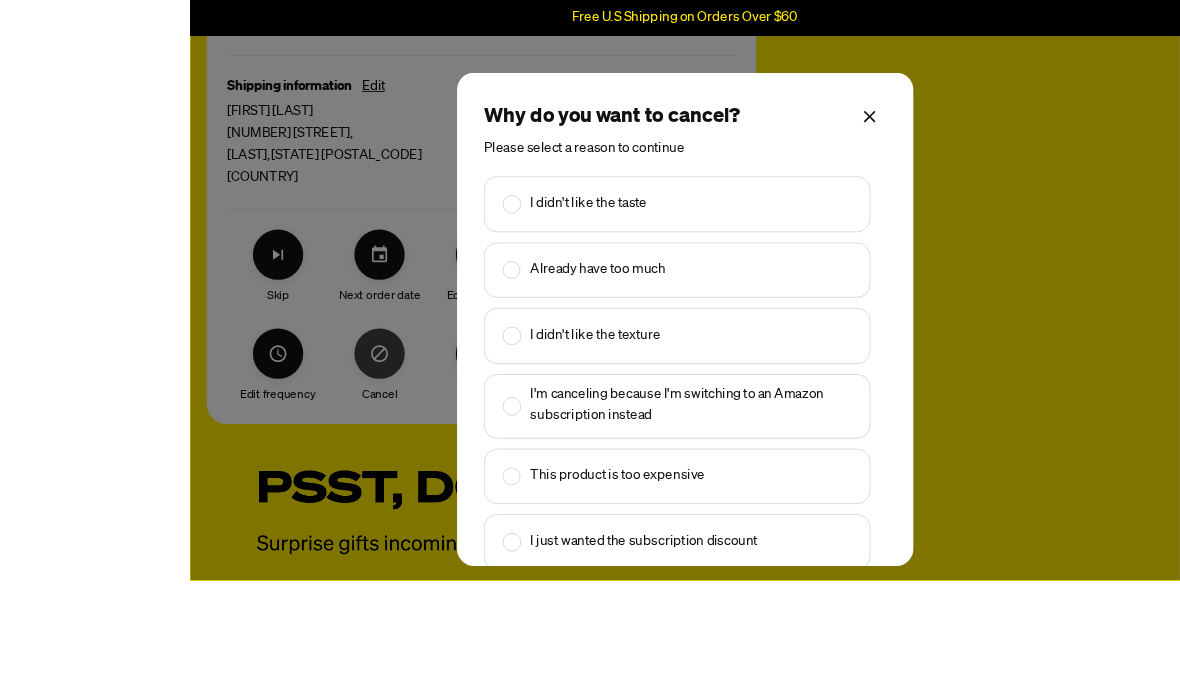 scroll, scrollTop: 1014, scrollLeft: 0, axis: vertical 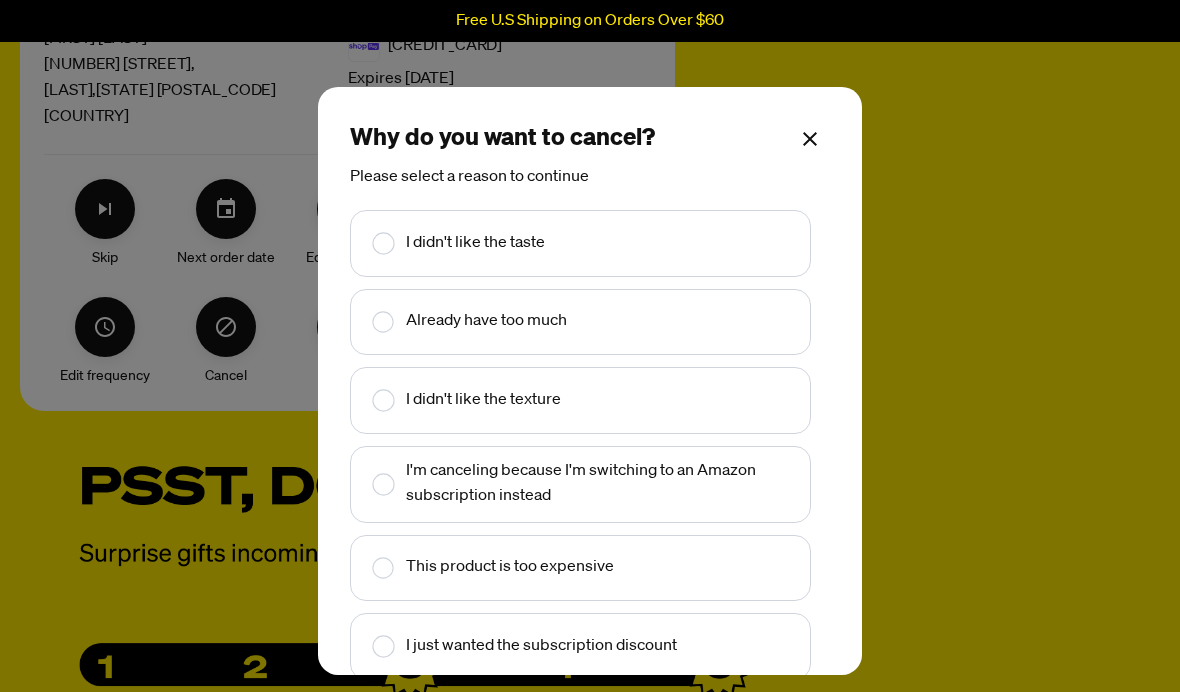 click at bounding box center [369, 243] 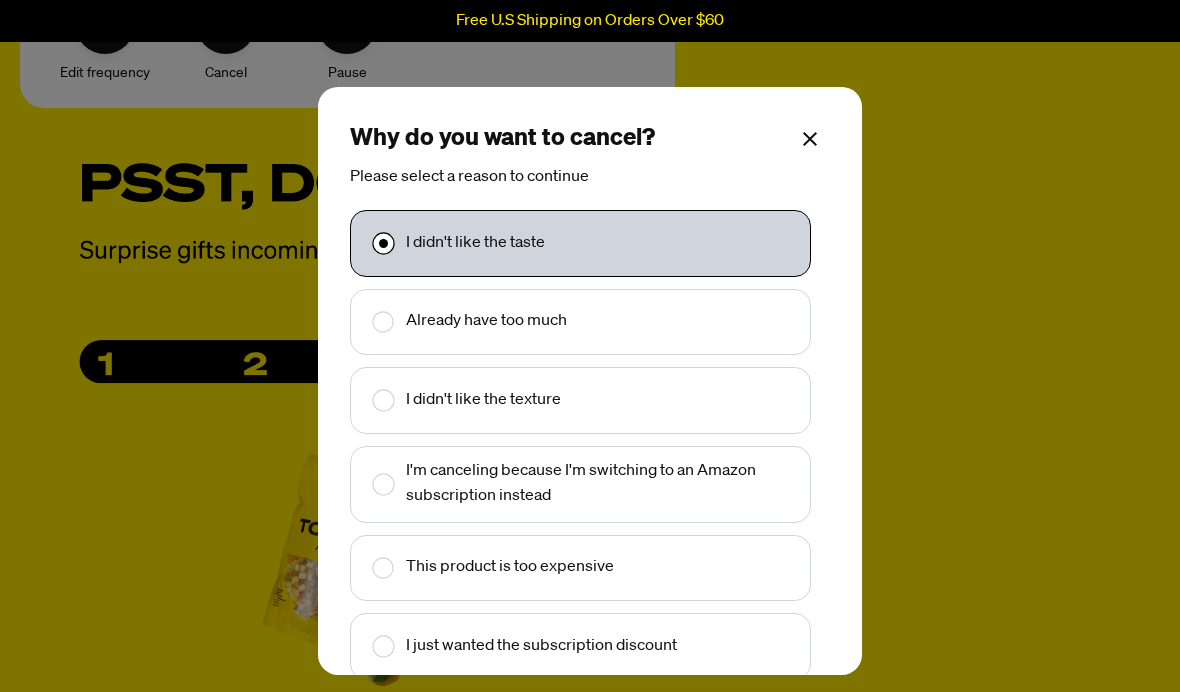 scroll, scrollTop: 1313, scrollLeft: 0, axis: vertical 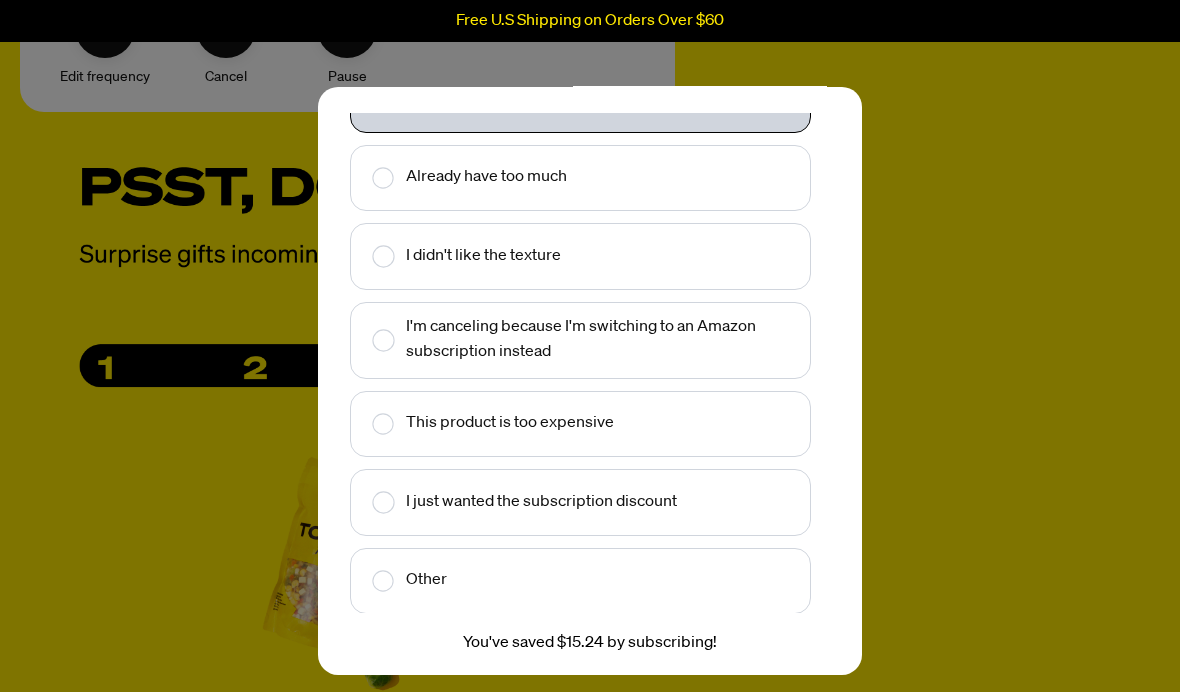 click at bounding box center (369, 581) 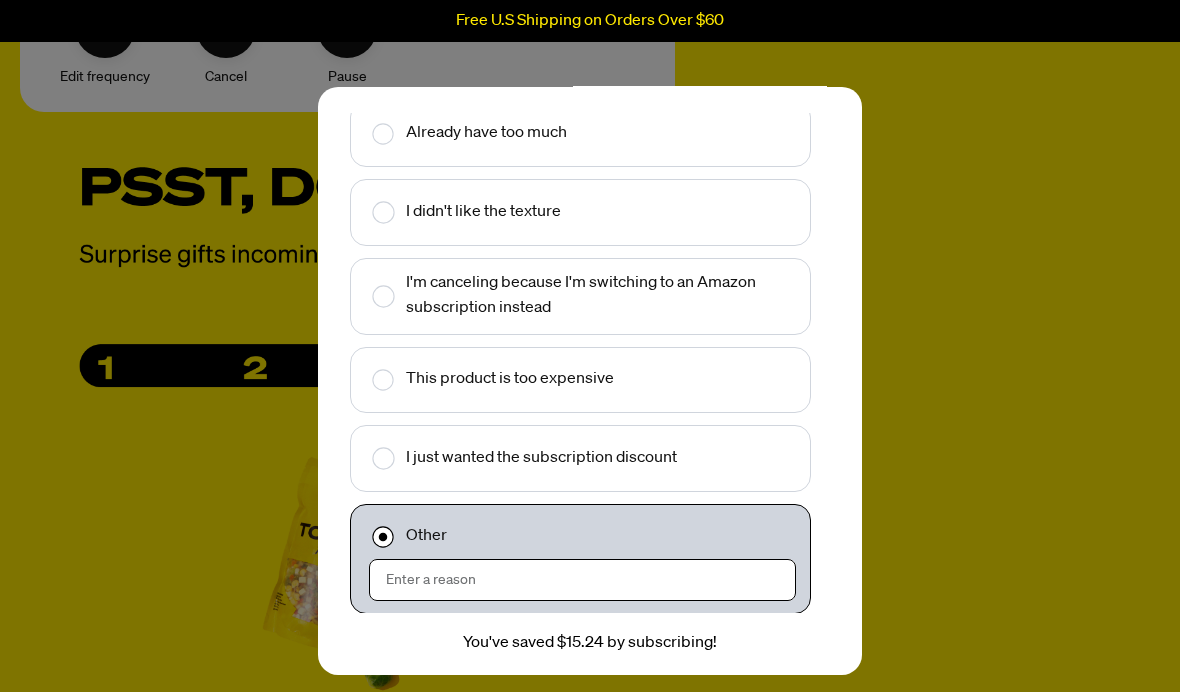 scroll, scrollTop: 91, scrollLeft: 0, axis: vertical 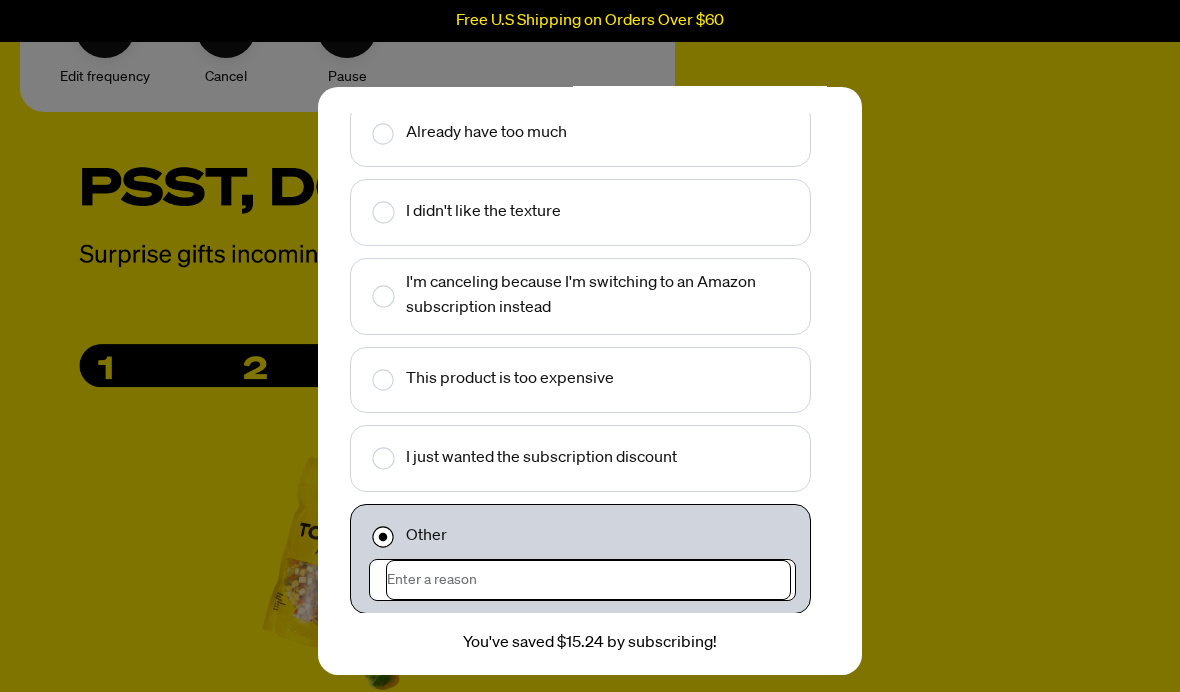 click at bounding box center [588, 580] 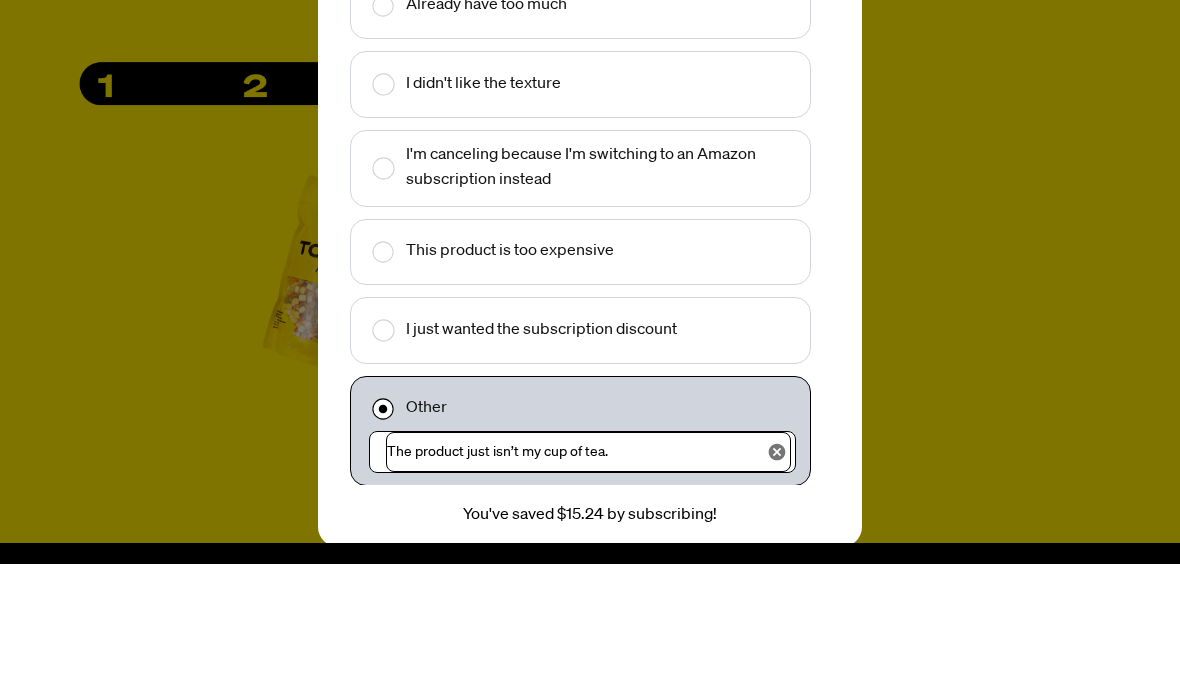 type on "The product just isn’t my cup of tea." 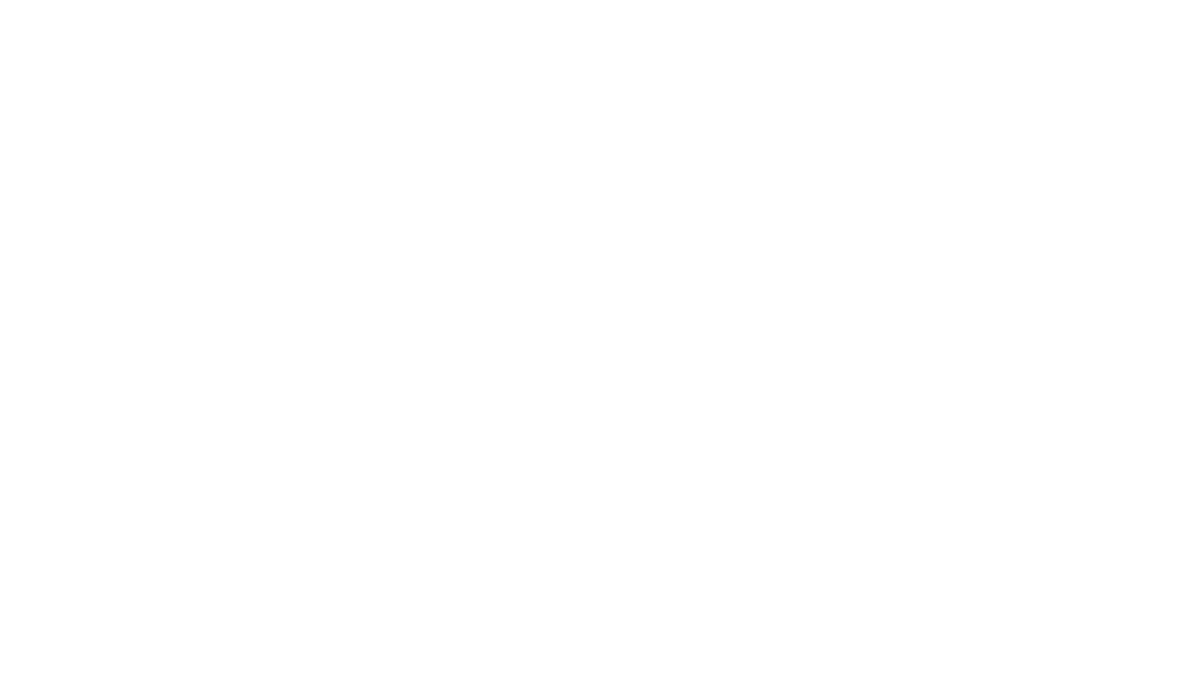 scroll, scrollTop: 377, scrollLeft: 0, axis: vertical 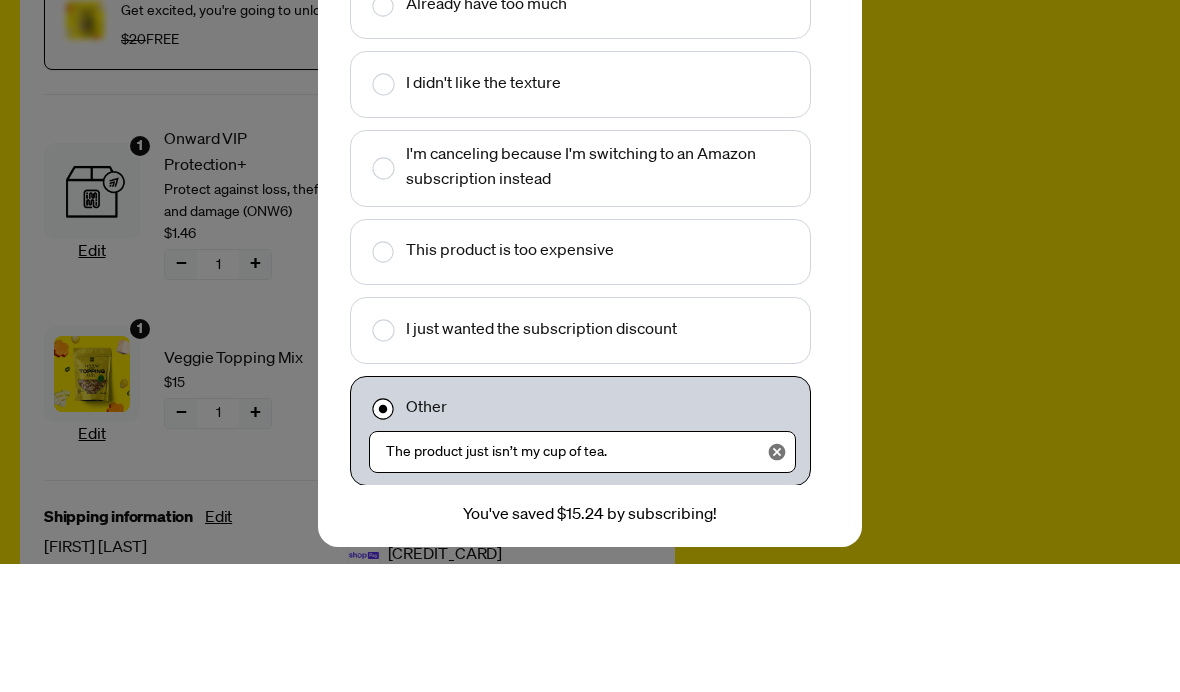 click on "Continue" at bounding box center (590, 692) 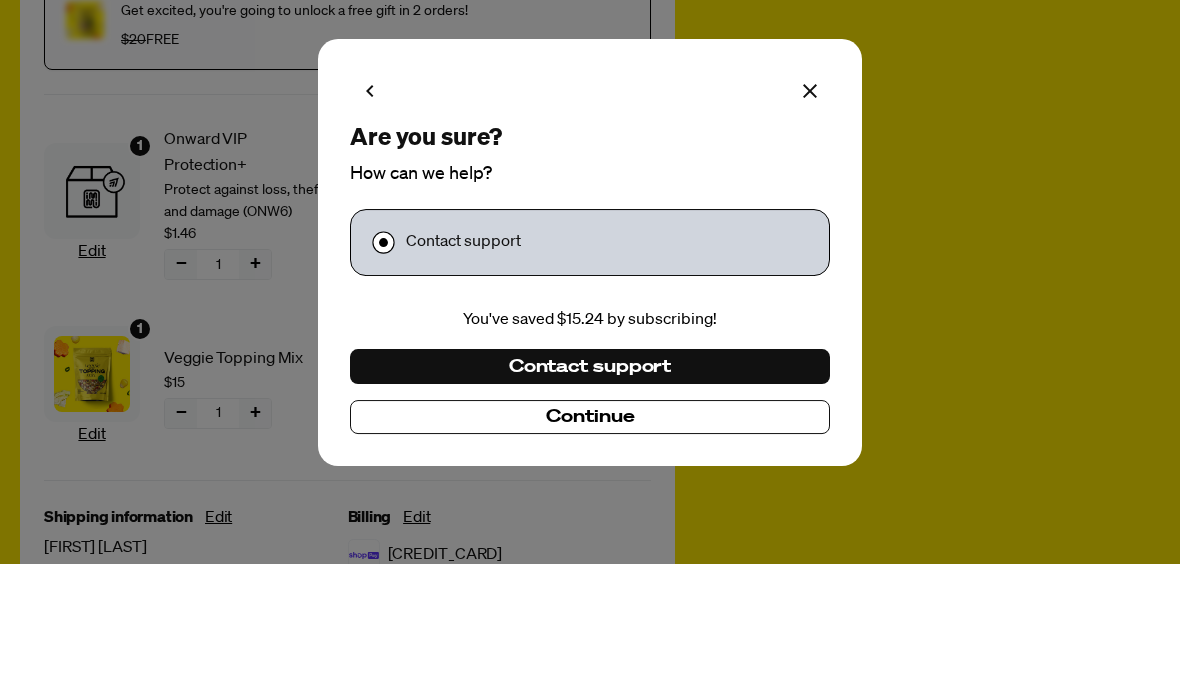 scroll, scrollTop: 0, scrollLeft: 0, axis: both 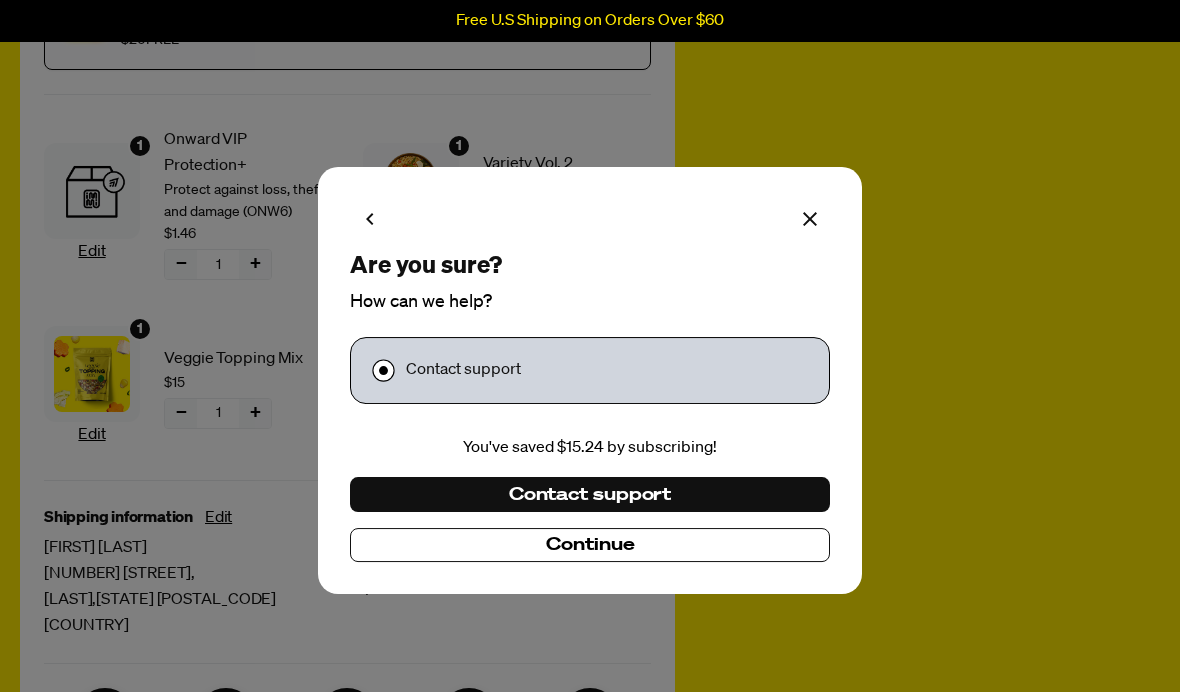click on "Continue" at bounding box center (590, 545) 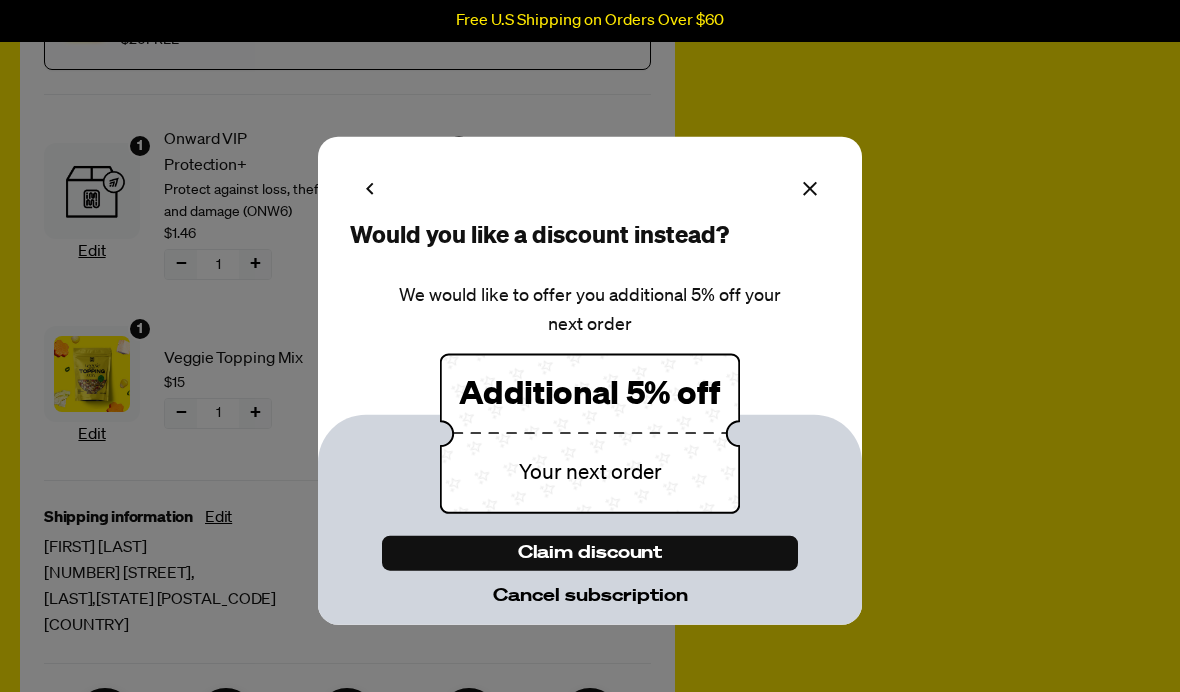 click on "Cancel subscription" at bounding box center [590, 596] 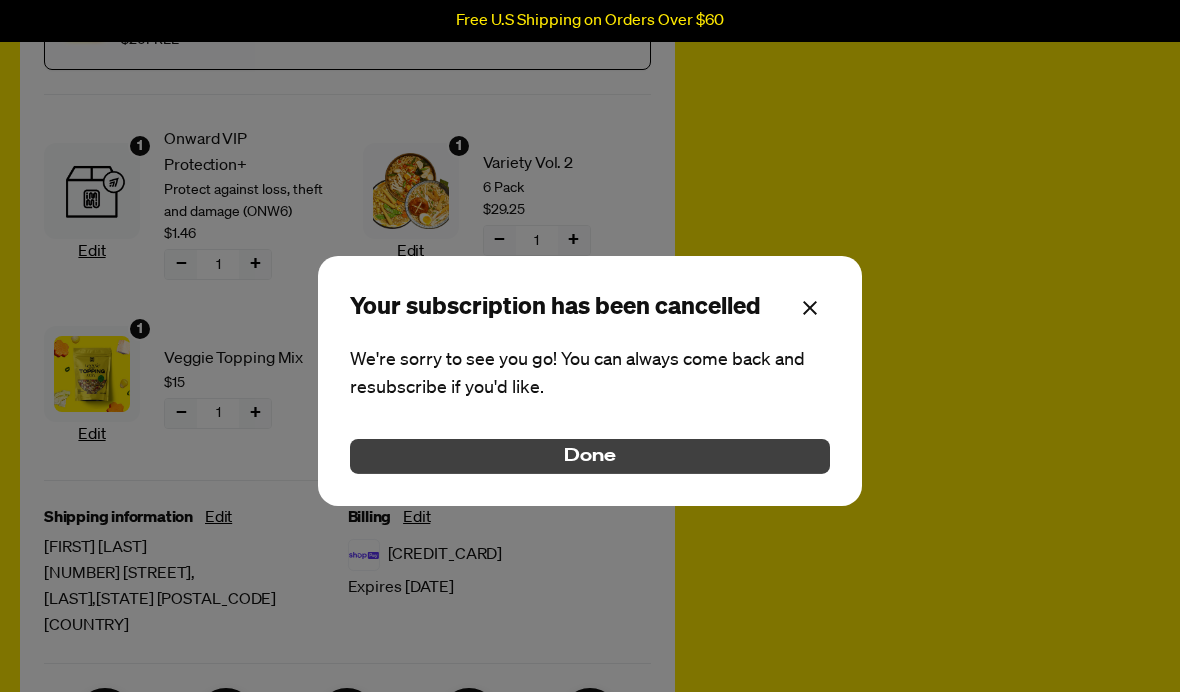 click on "Done" at bounding box center [590, 456] 